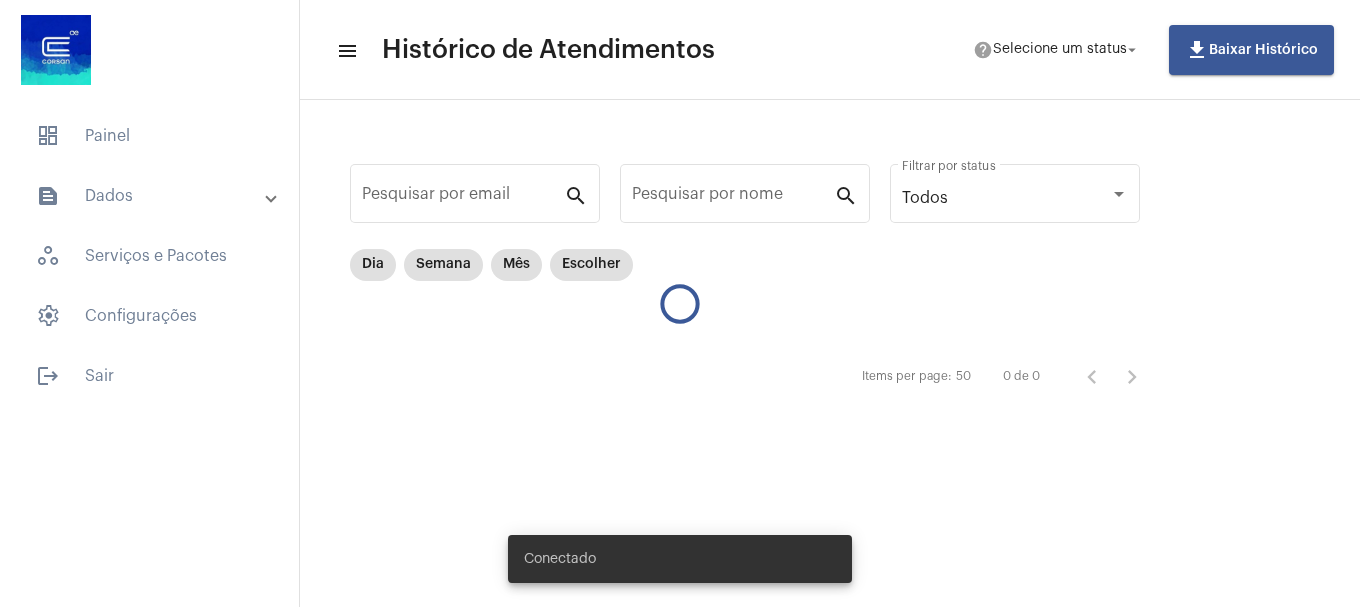 scroll, scrollTop: 0, scrollLeft: 0, axis: both 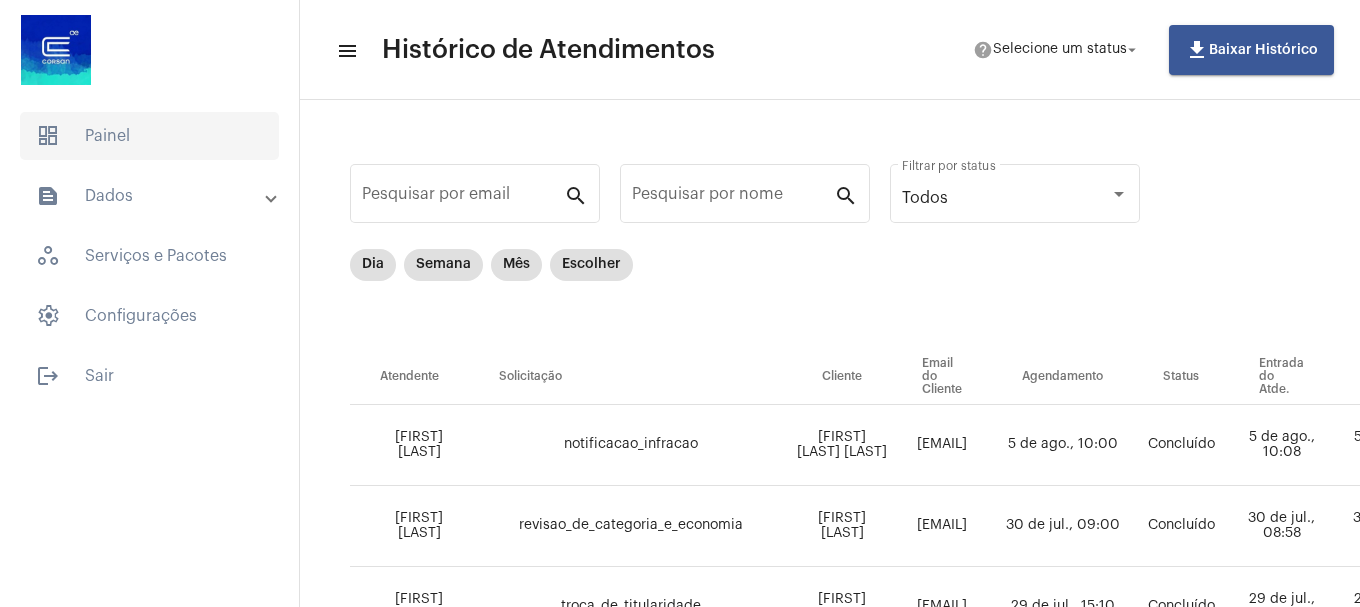 drag, startPoint x: 135, startPoint y: 124, endPoint x: 149, endPoint y: 118, distance: 15.231546 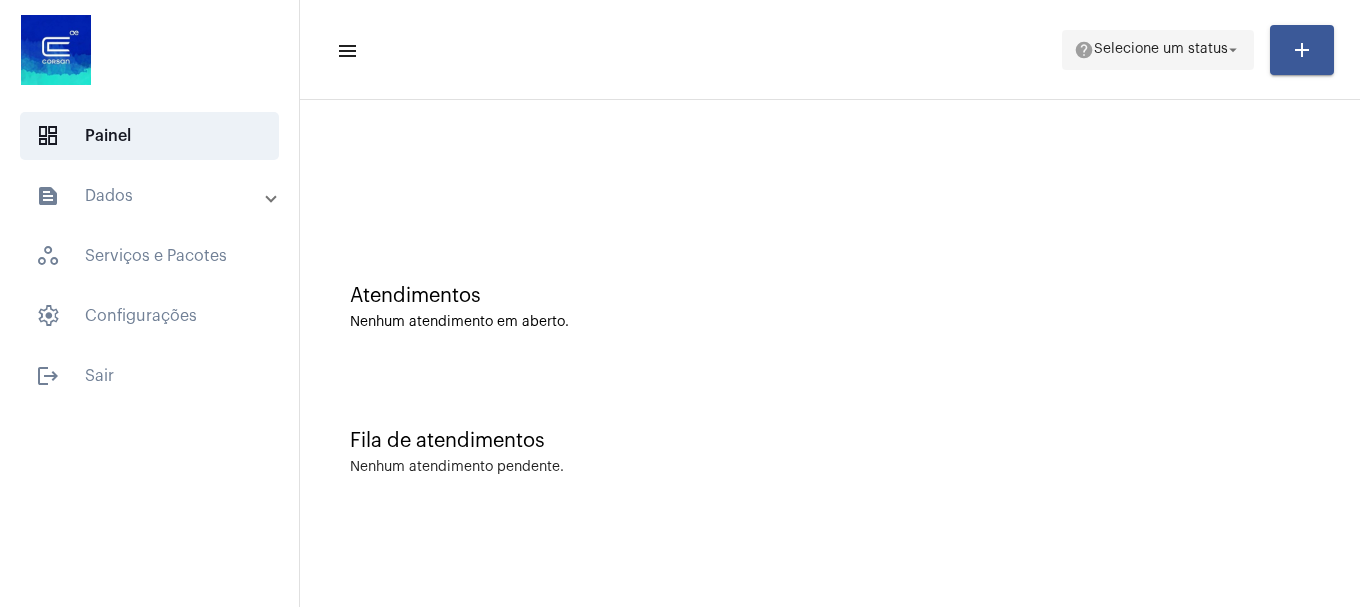 click on "help  Selecione um status arrow_drop_down" 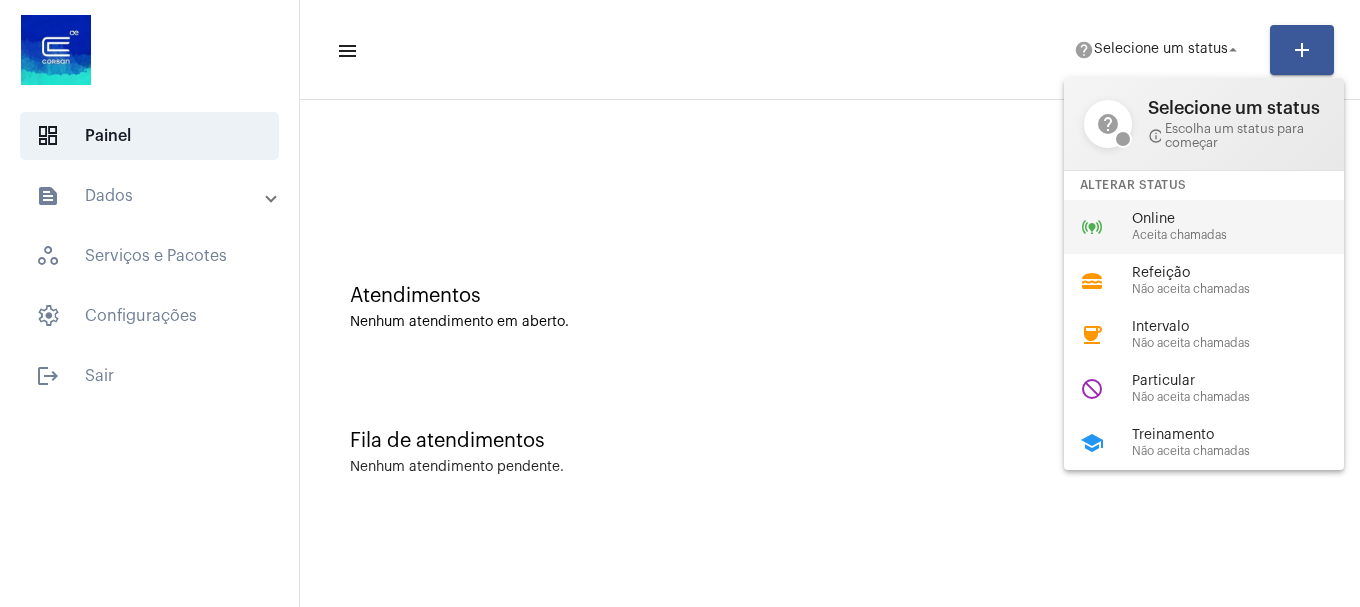 click on "online_prediction" at bounding box center [1092, 227] 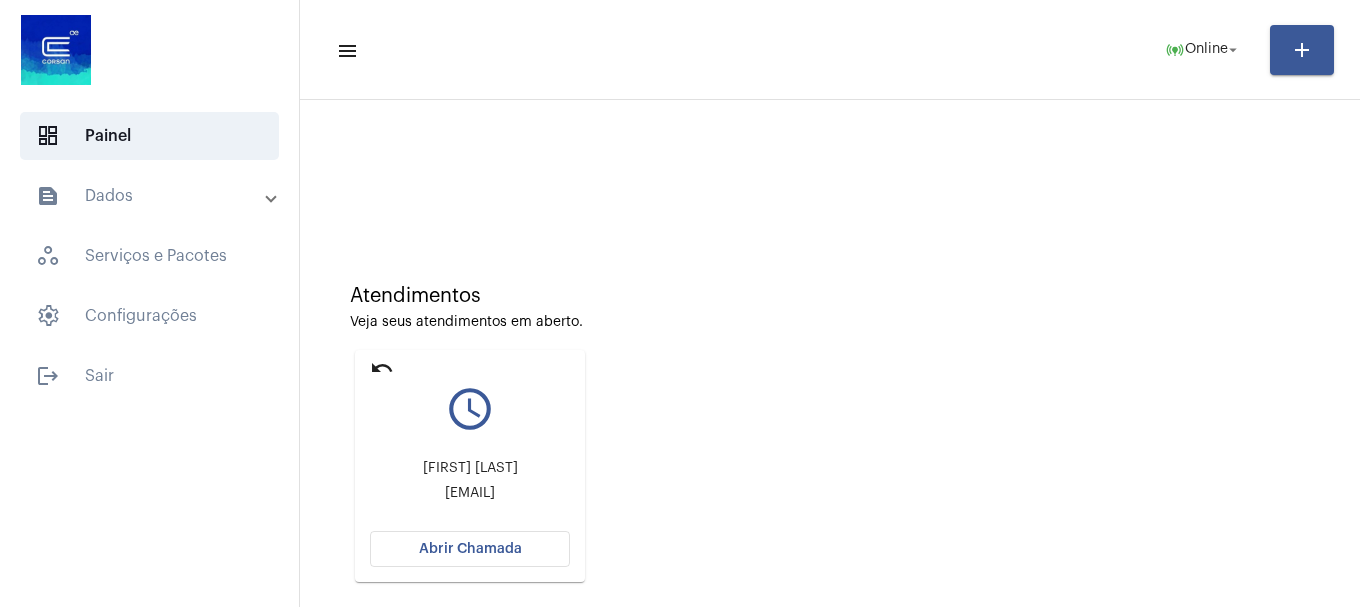 click on "Abrir Chamada" 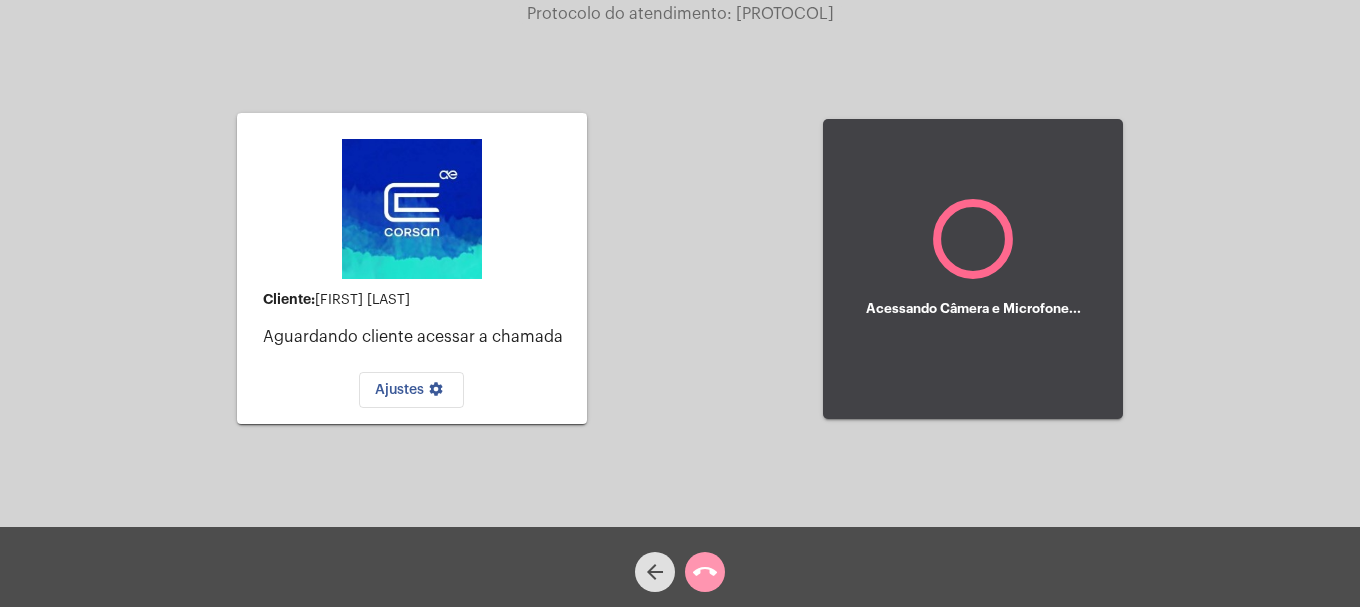 click on "call_end" 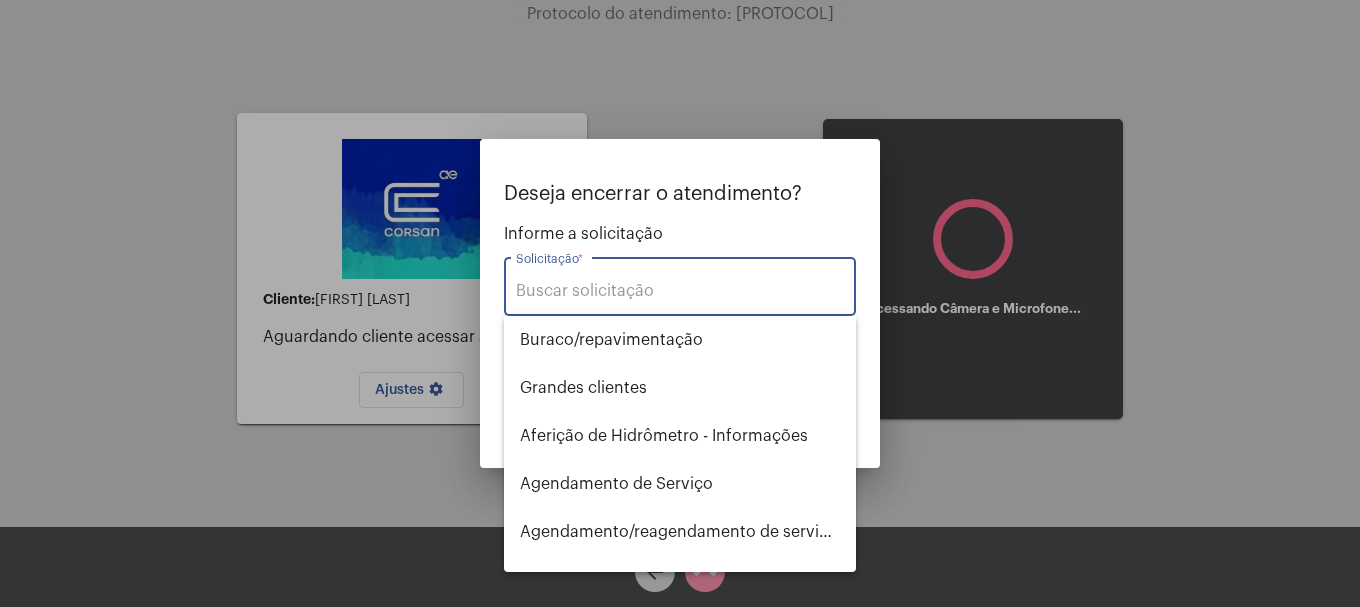 click on "Solicitação  *" at bounding box center [680, 291] 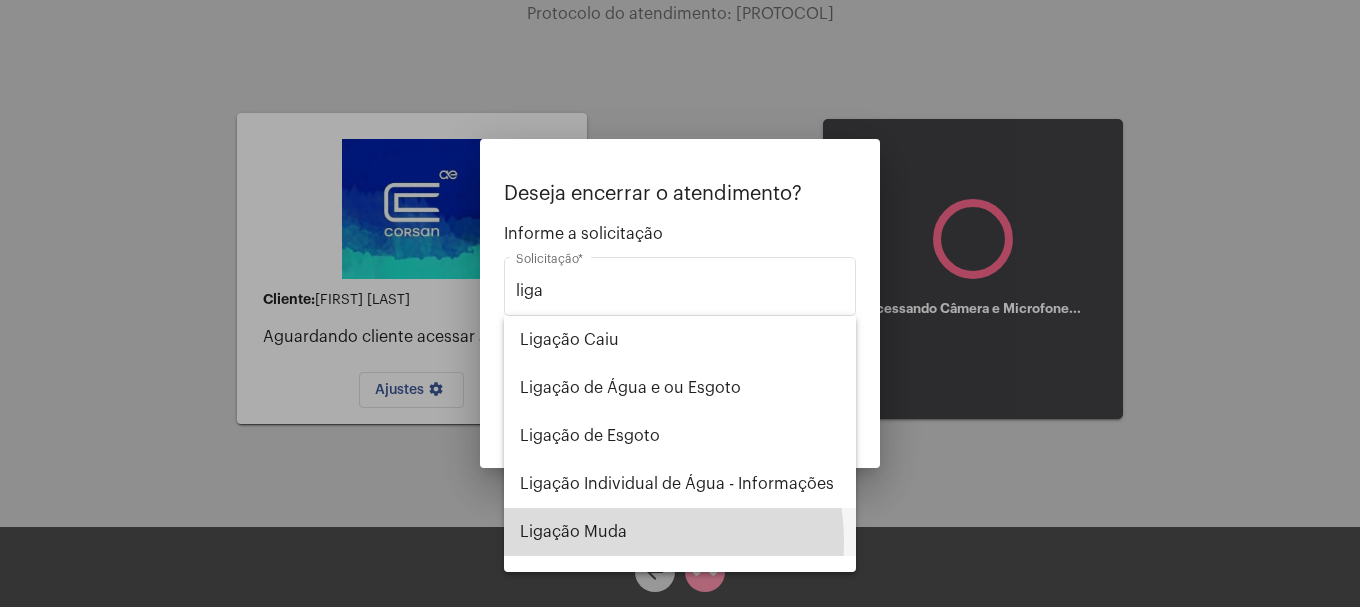 click on "Ligação Muda" at bounding box center [680, 532] 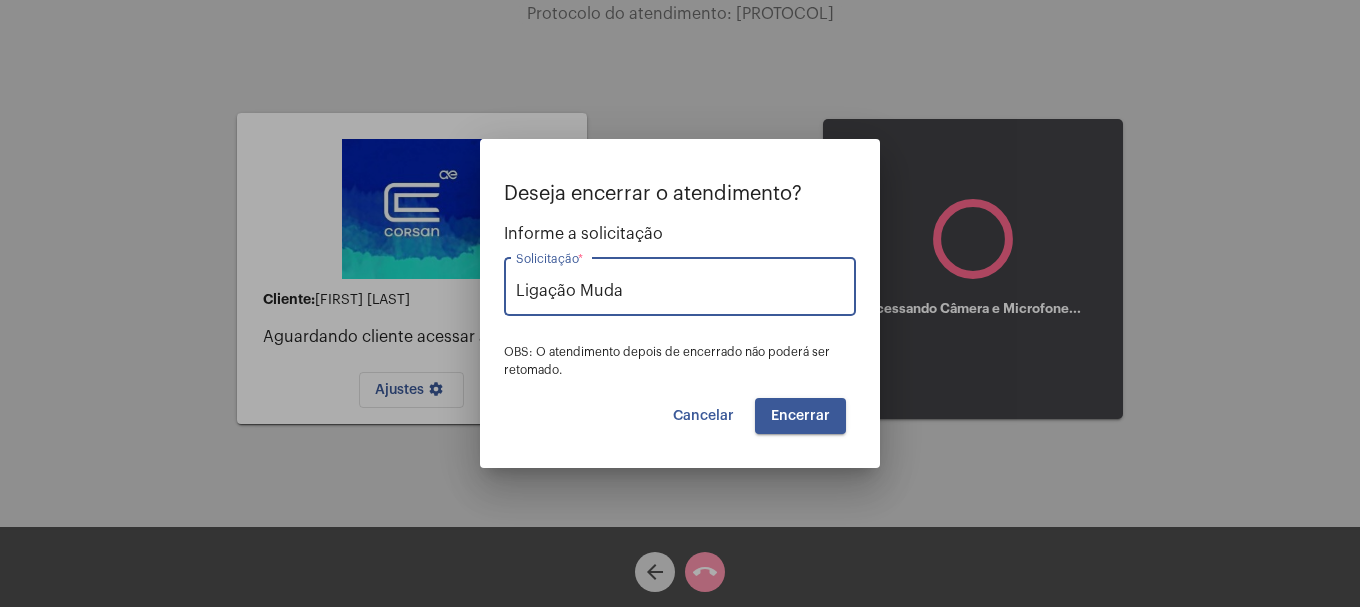 click on "Encerrar" at bounding box center [800, 416] 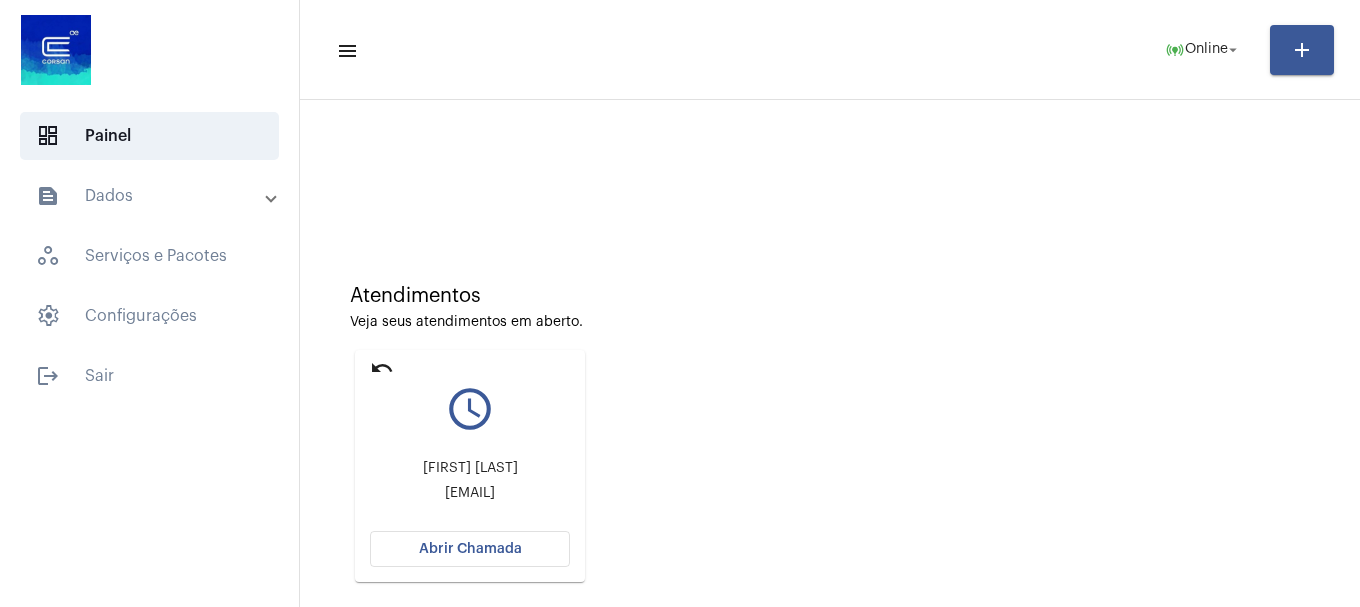 scroll, scrollTop: 175, scrollLeft: 0, axis: vertical 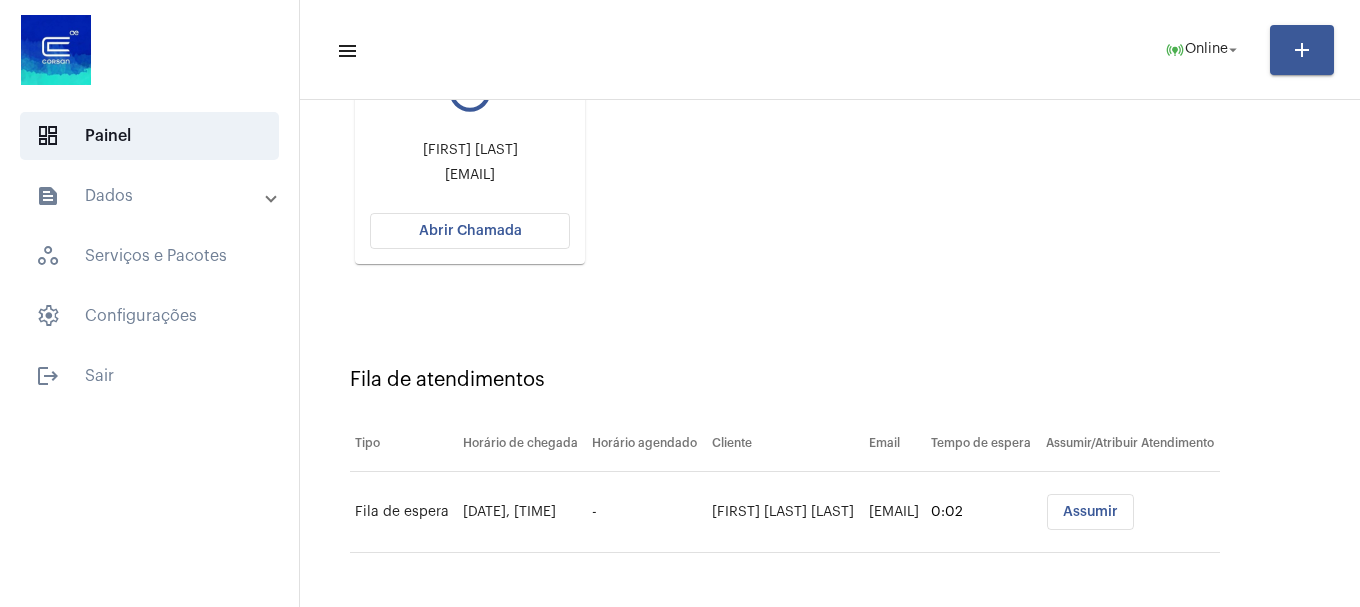 click on "Abrir Chamada" 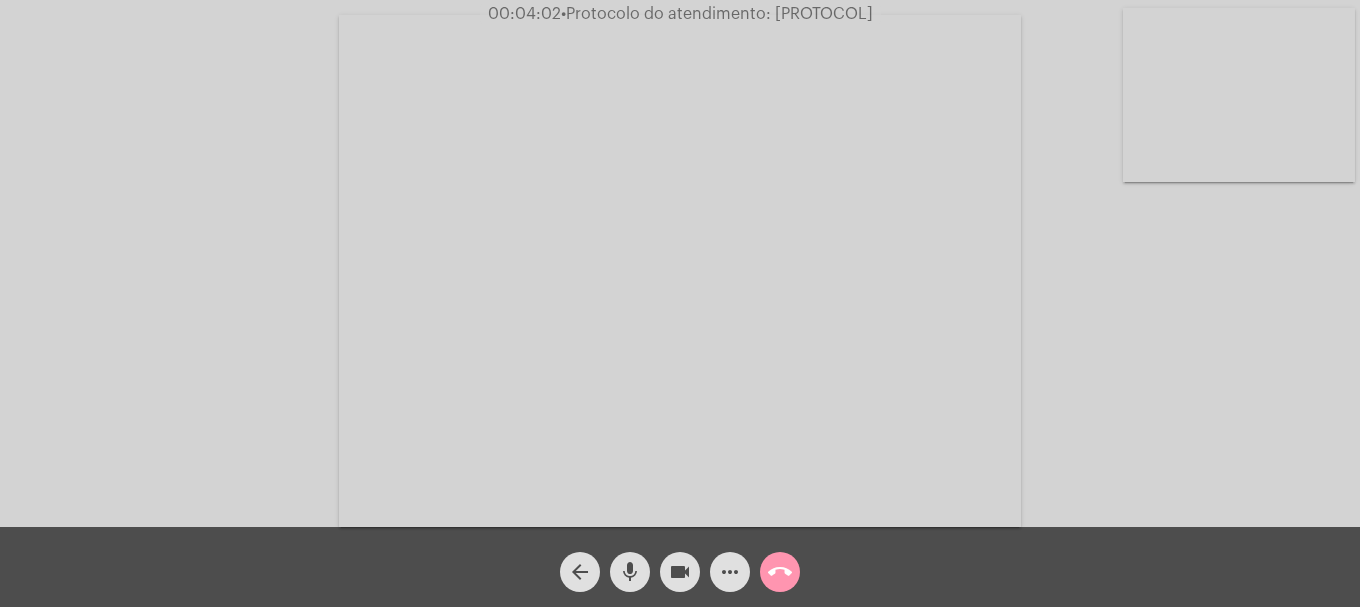 click on "•  Protocolo do atendimento: [PROTOCOL]" 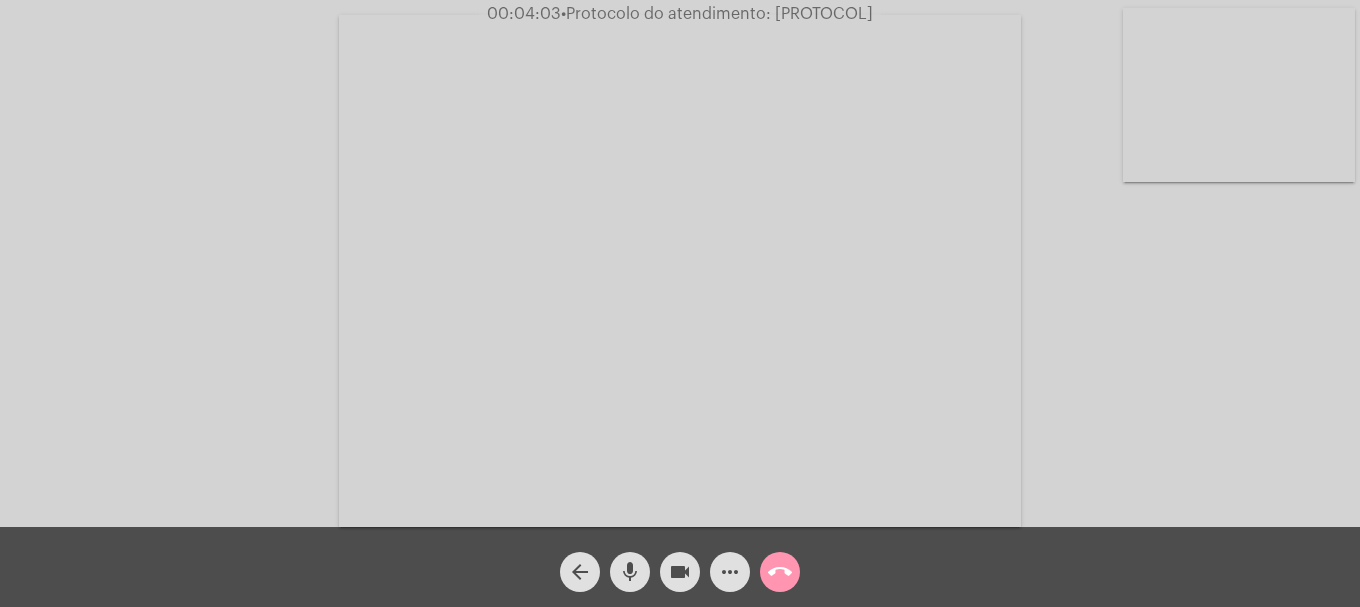 copy on "[PROTOCOL]" 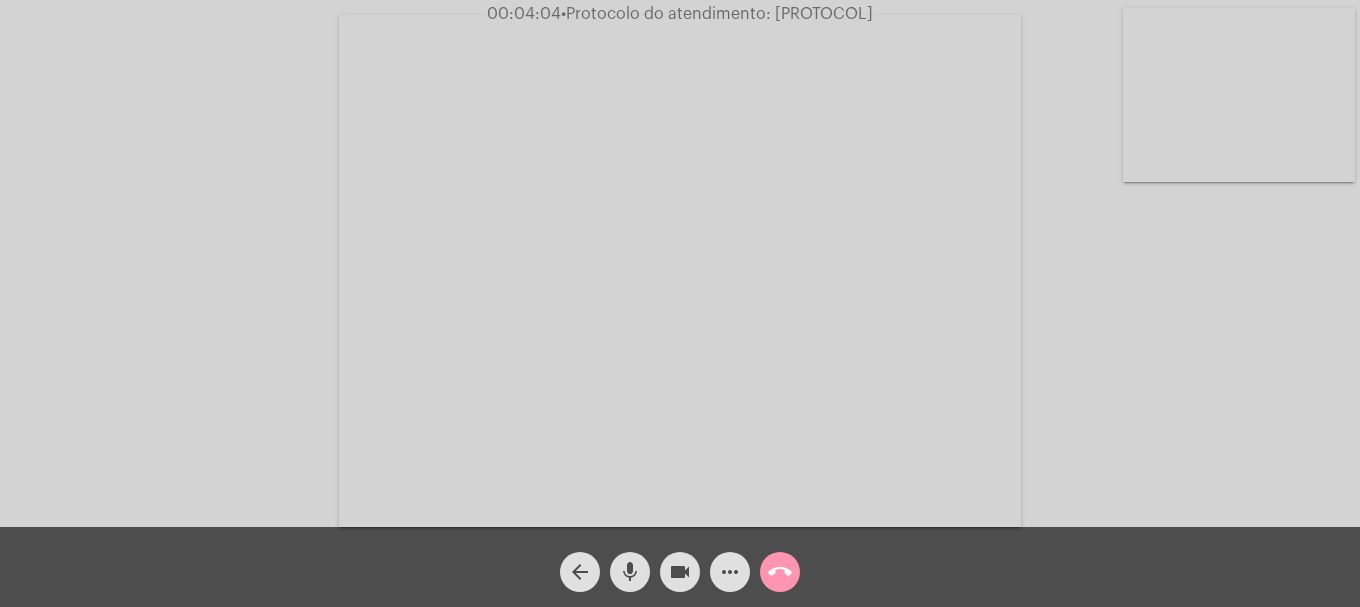 click on "more_horiz" 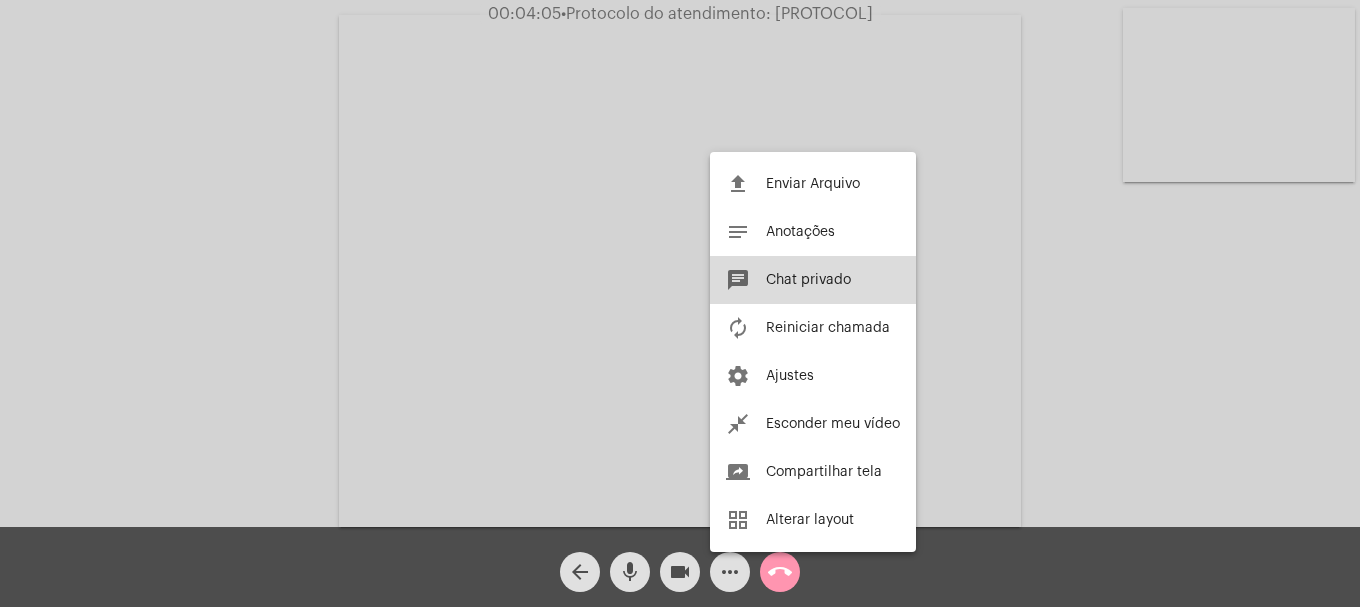 click on "Chat privado" at bounding box center [808, 280] 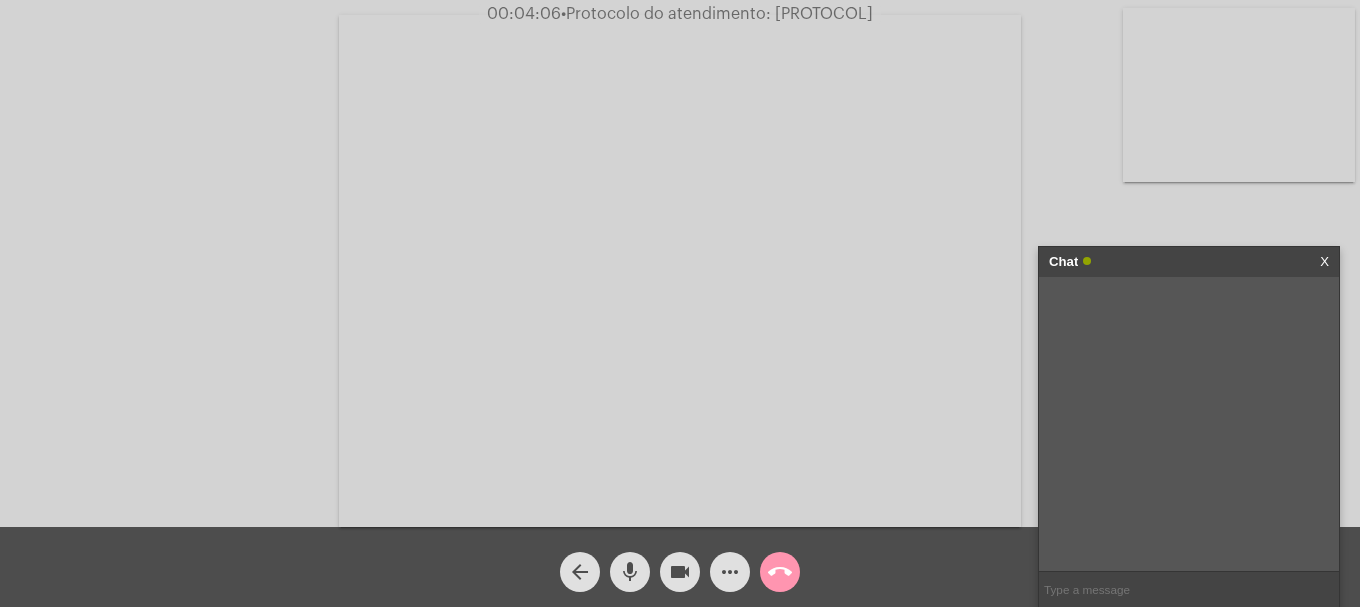 click at bounding box center [1189, 589] 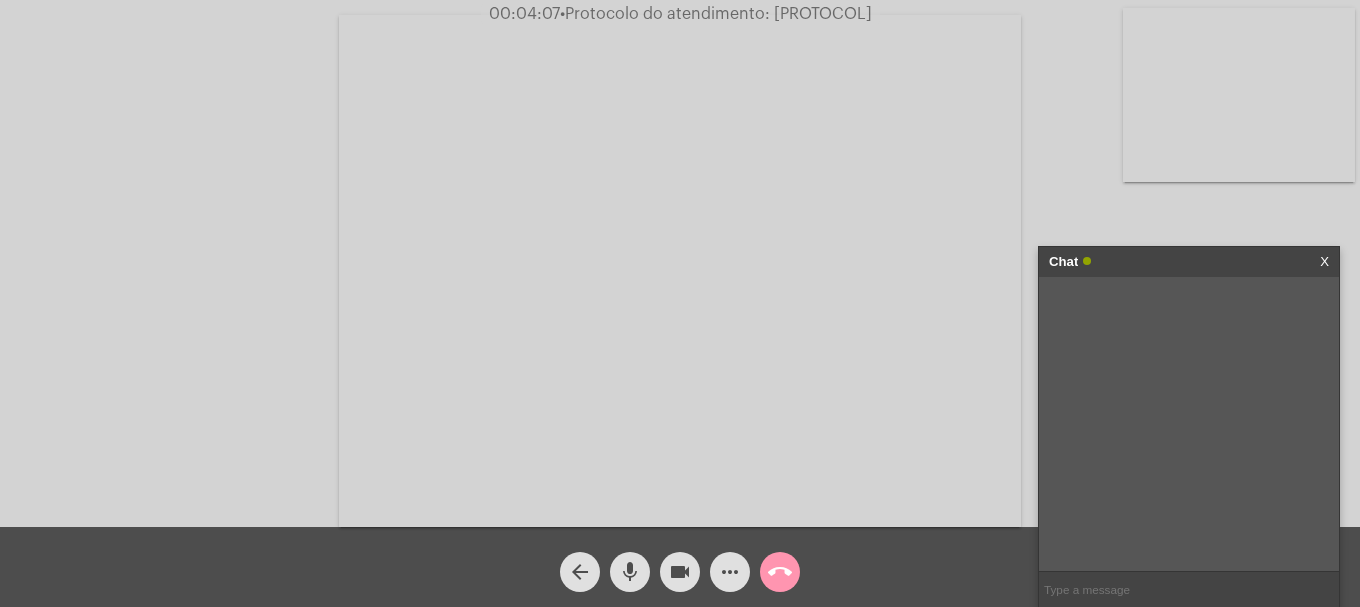 paste on "[PROTOCOL]" 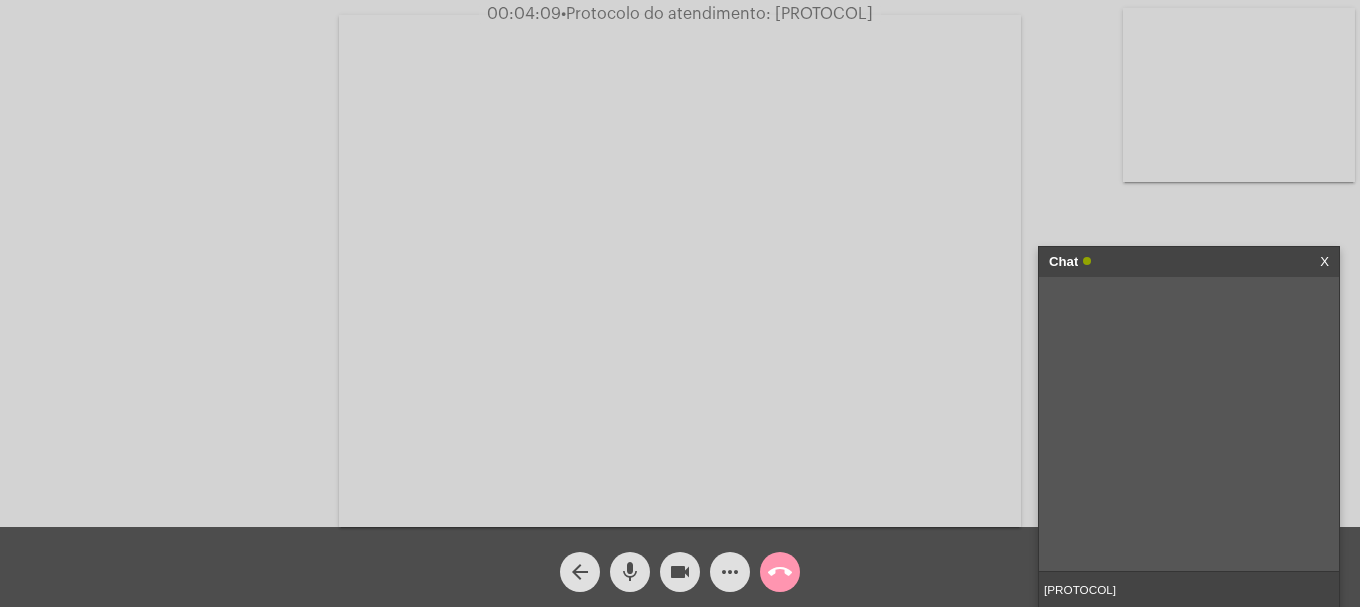 type 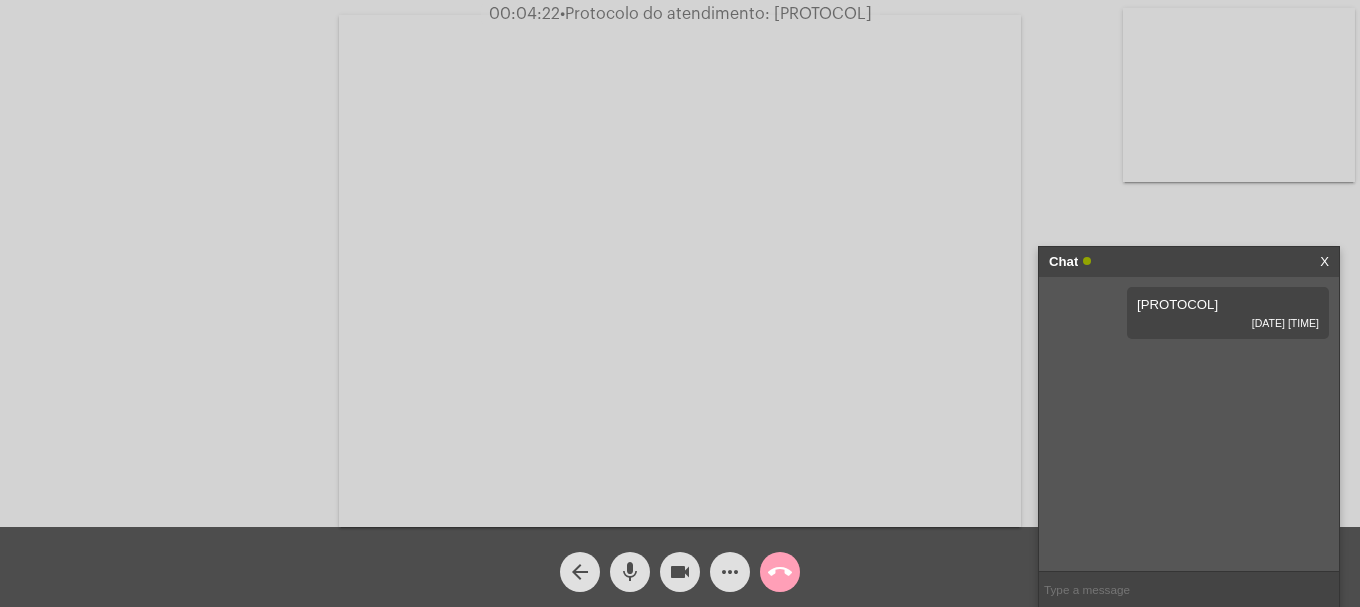 click on "call_end" 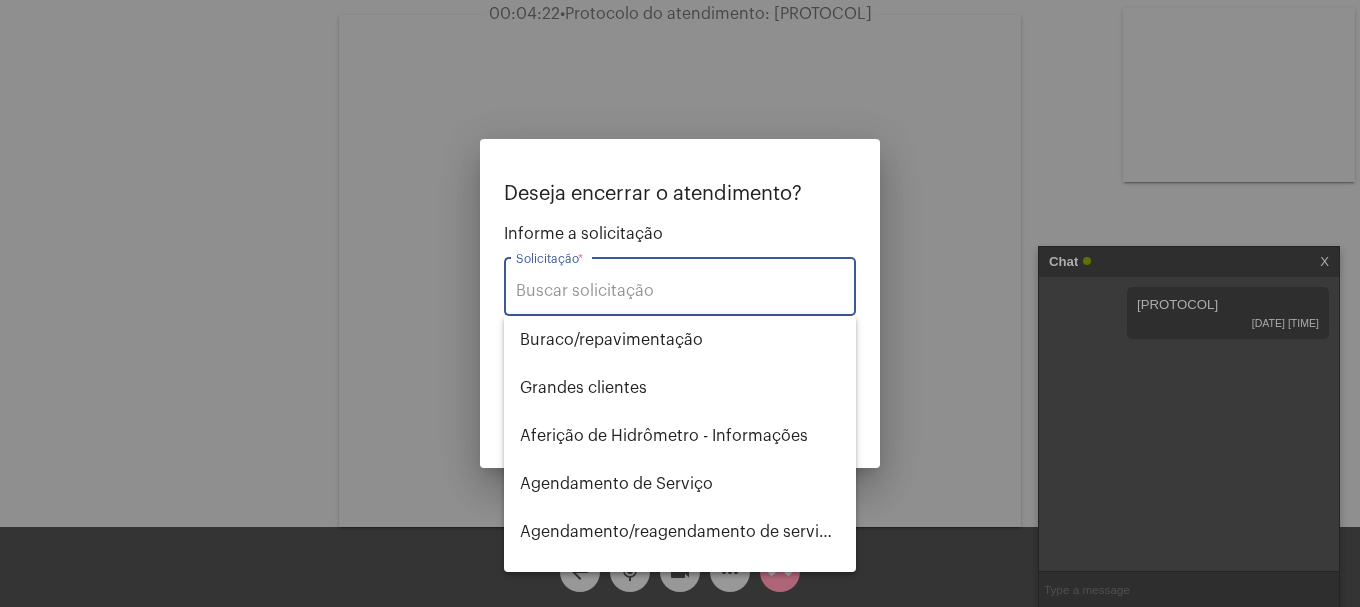click on "Solicitação  *" at bounding box center (680, 284) 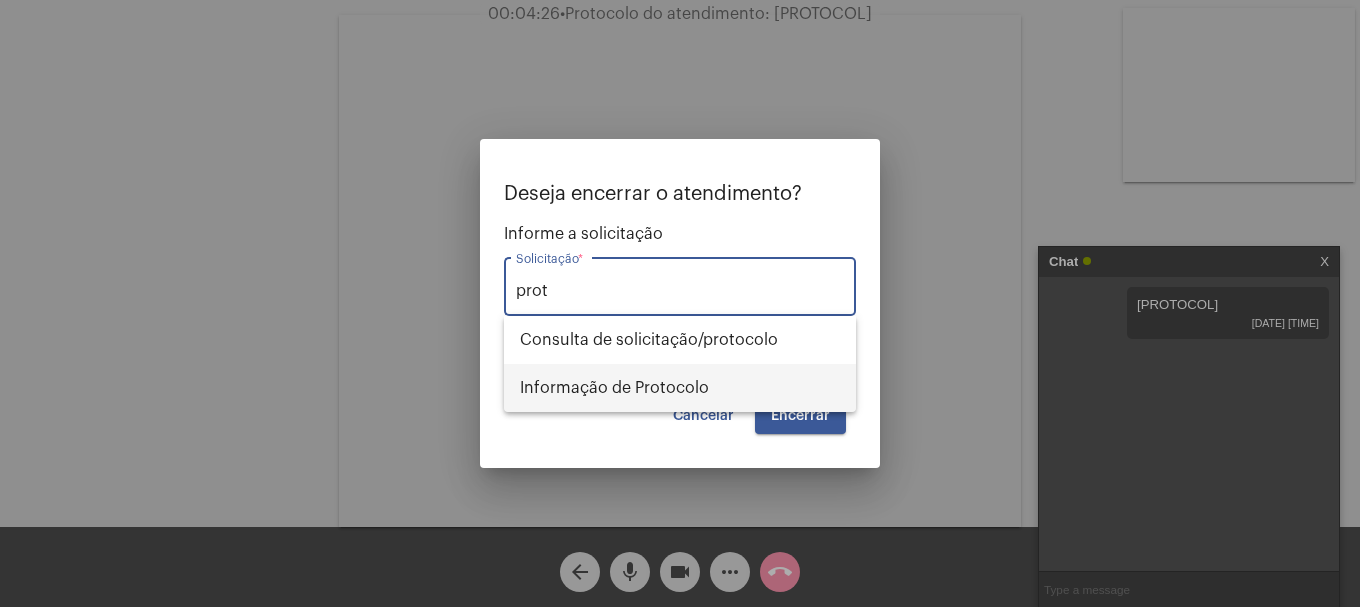click on "Informação de Protocolo" at bounding box center [680, 388] 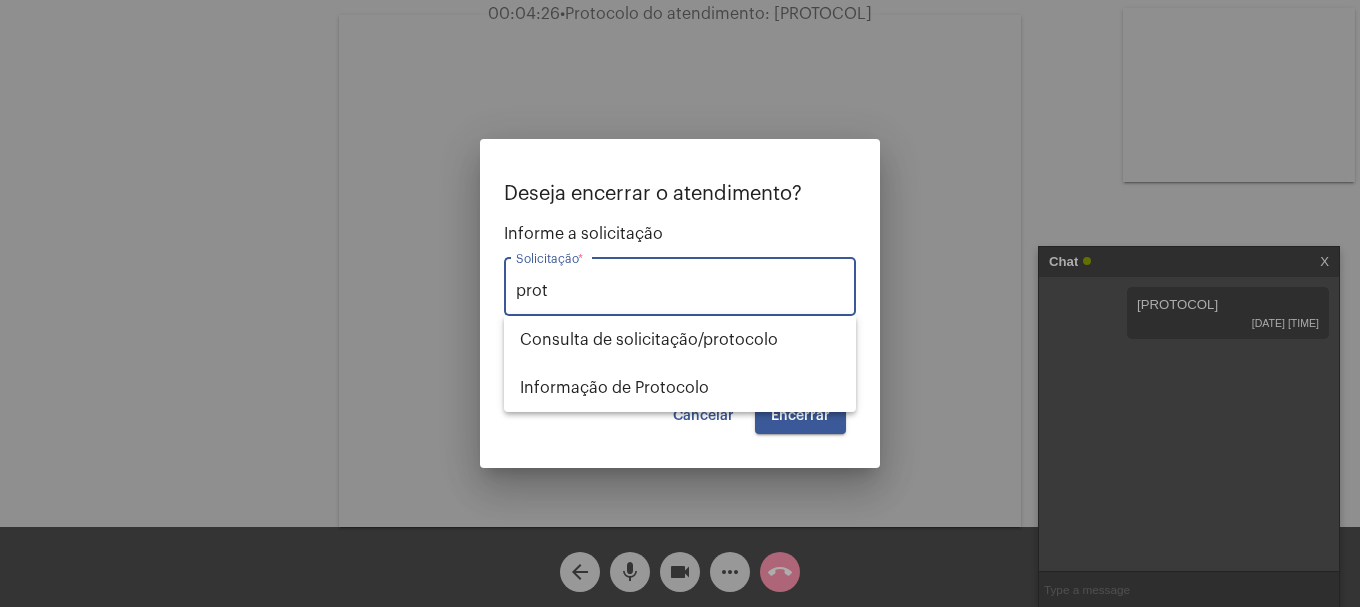 type on "Informação de Protocolo" 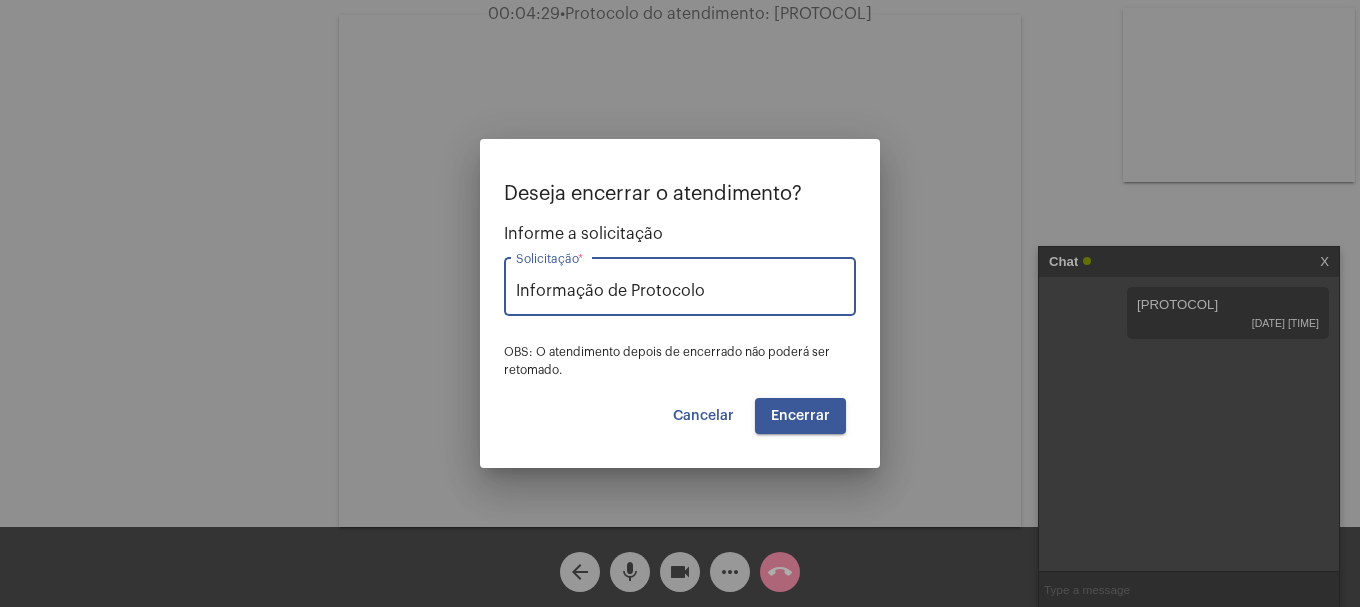 click on "Encerrar" at bounding box center [800, 416] 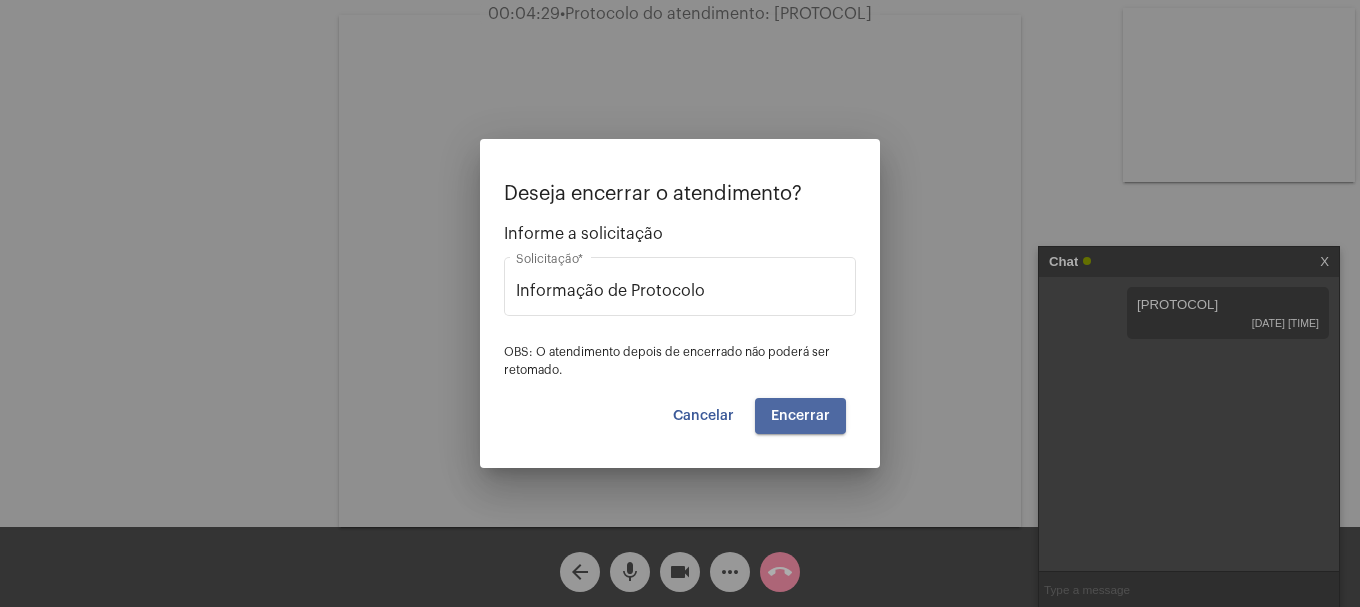 click on "Encerrar" at bounding box center [800, 416] 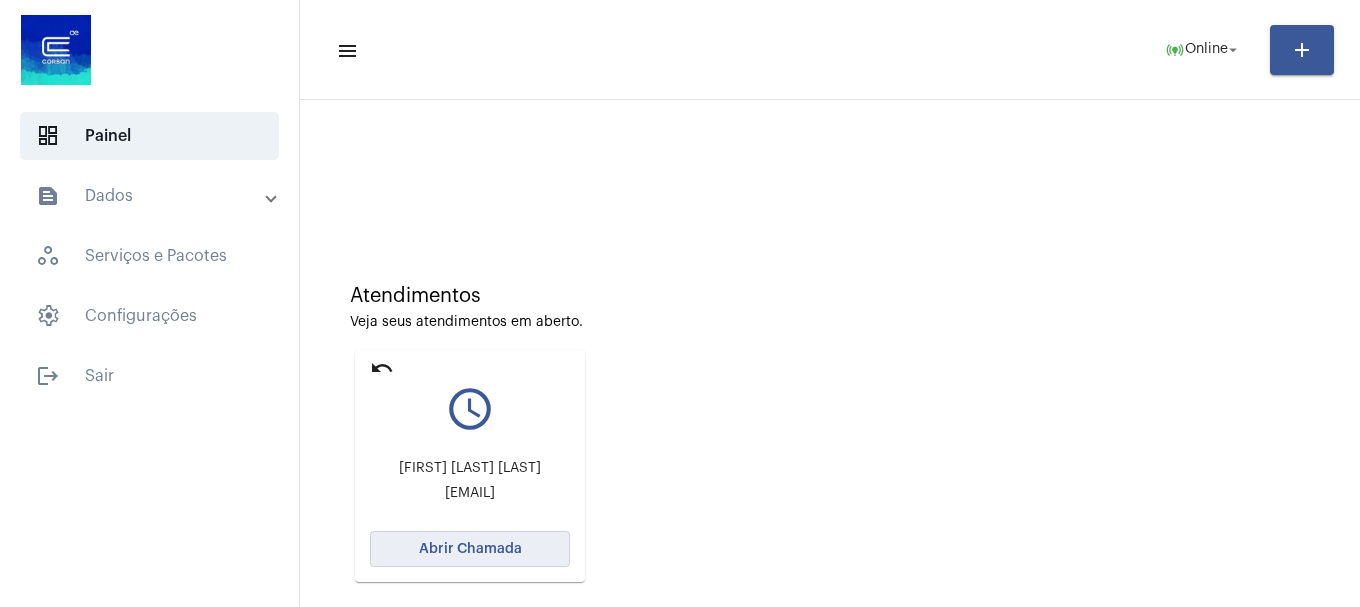 click on "Abrir Chamada" 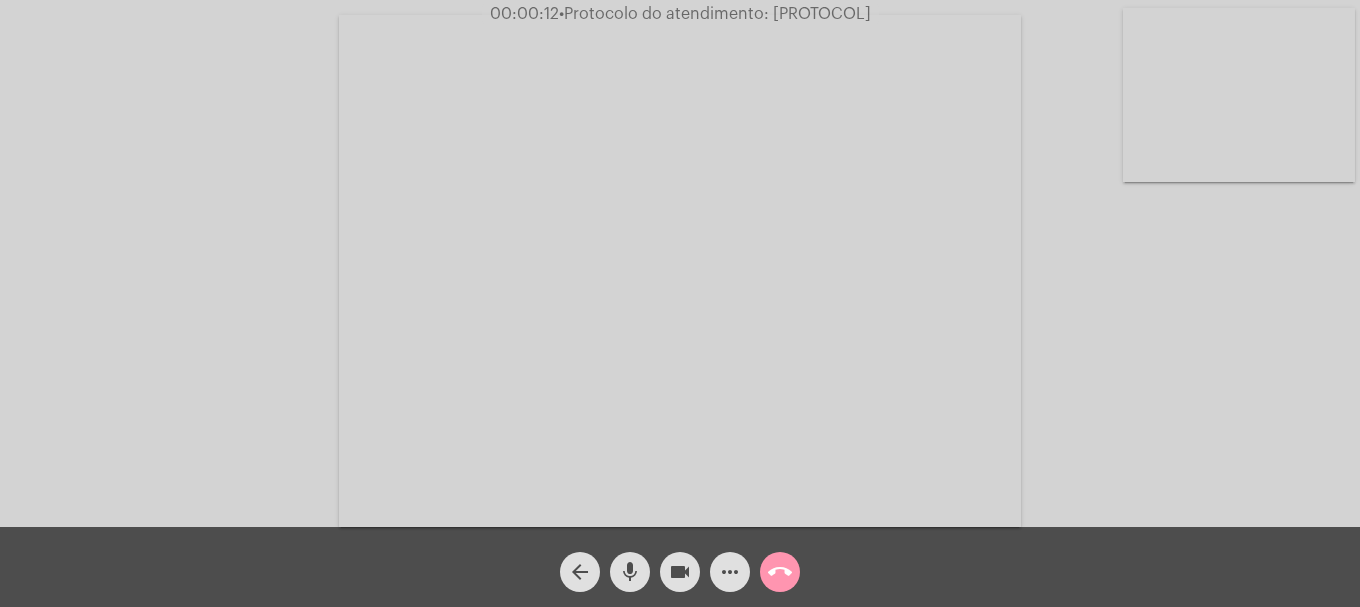 click at bounding box center (1239, 95) 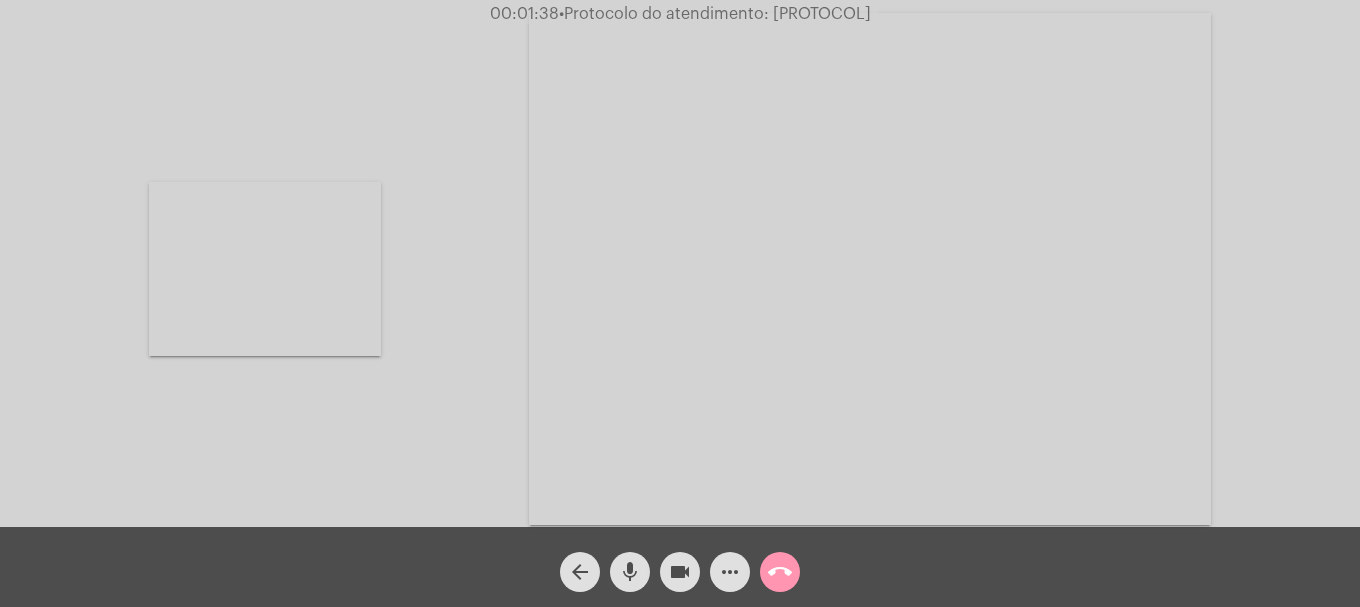 click at bounding box center [265, 269] 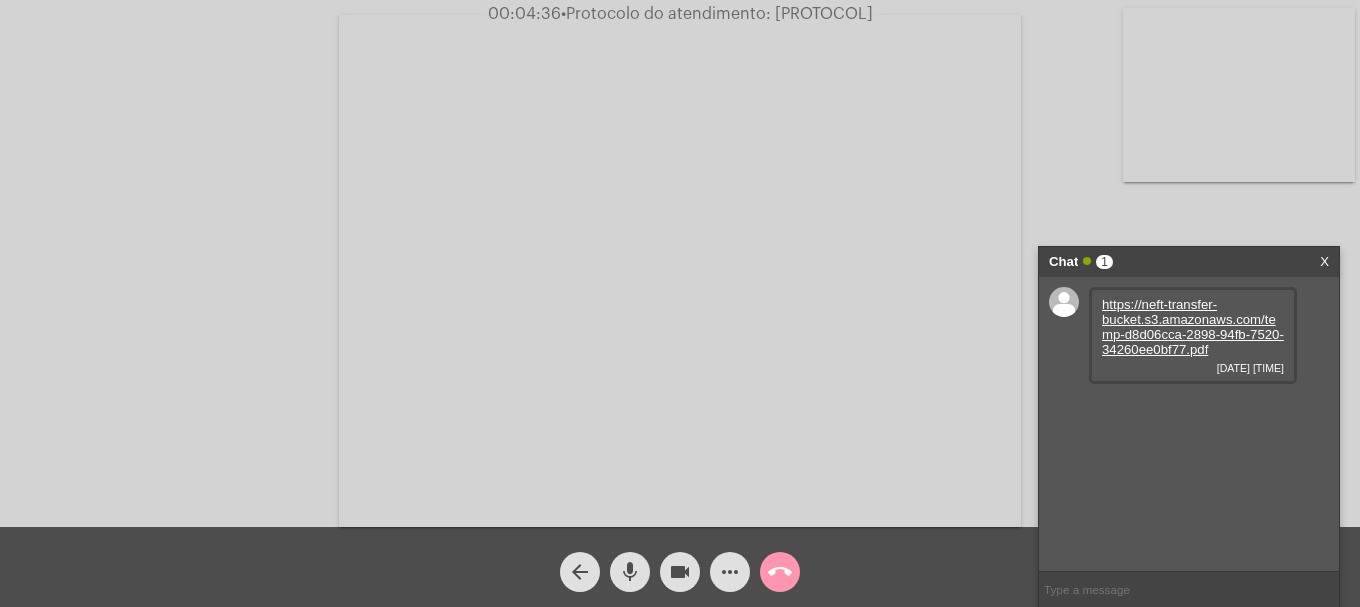 click on "https://neft-transfer-bucket.s3.amazonaws.com/temp-d8d06cca-2898-94fb-7520-34260ee0bf77.pdf" at bounding box center [1193, 327] 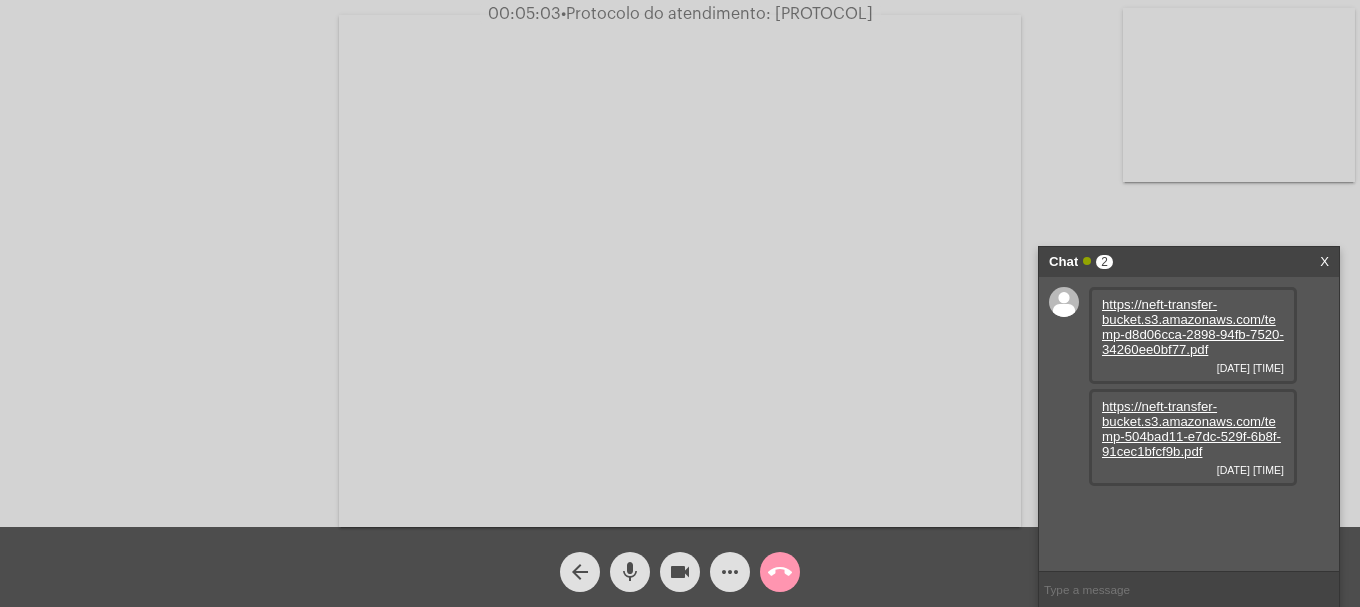 click on "https://neft-transfer-bucket.s3.amazonaws.com/temp-504bad11-e7dc-529f-6b8f-91cec1bfcf9b.pdf" at bounding box center [1191, 429] 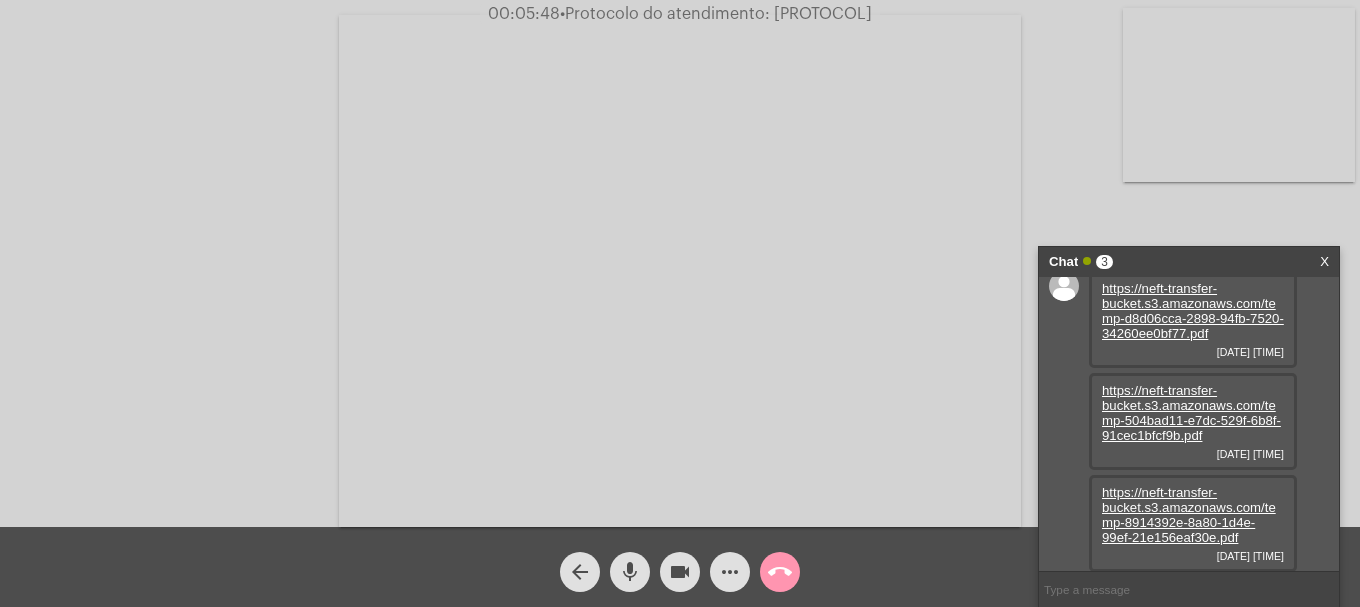 scroll, scrollTop: 17, scrollLeft: 0, axis: vertical 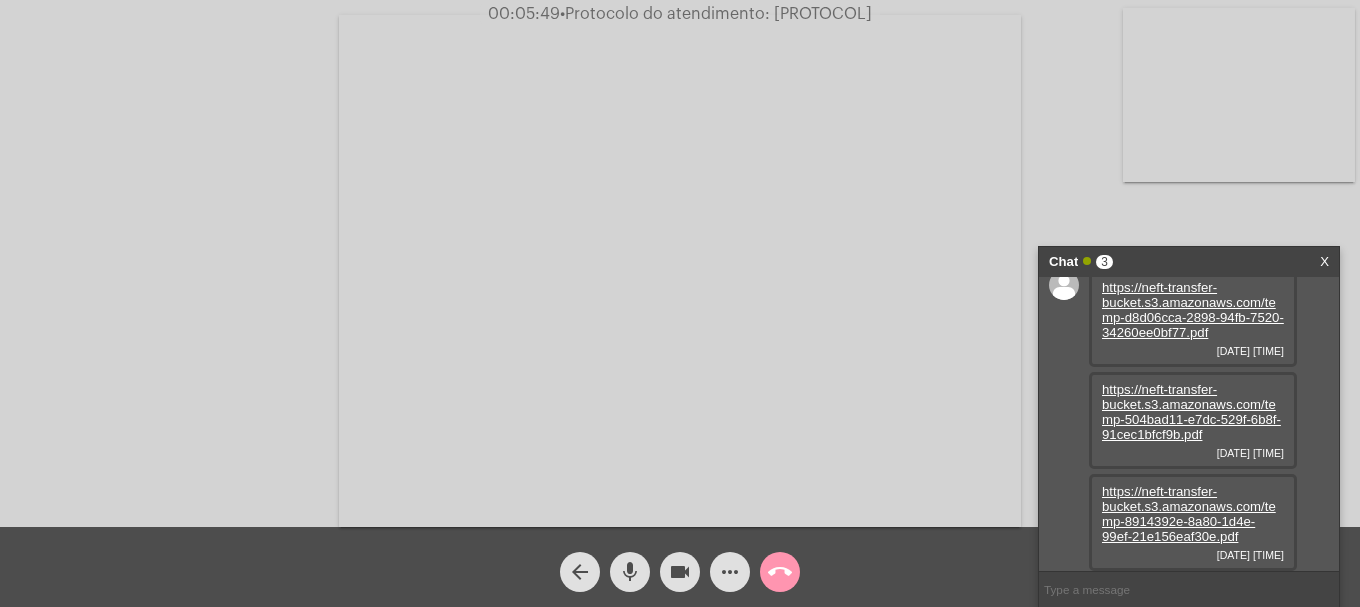 click on "https://neft-transfer-bucket.s3.amazonaws.com/temp-8914392e-8a80-1d4e-99ef-21e156eaf30e.pdf" at bounding box center (1189, 514) 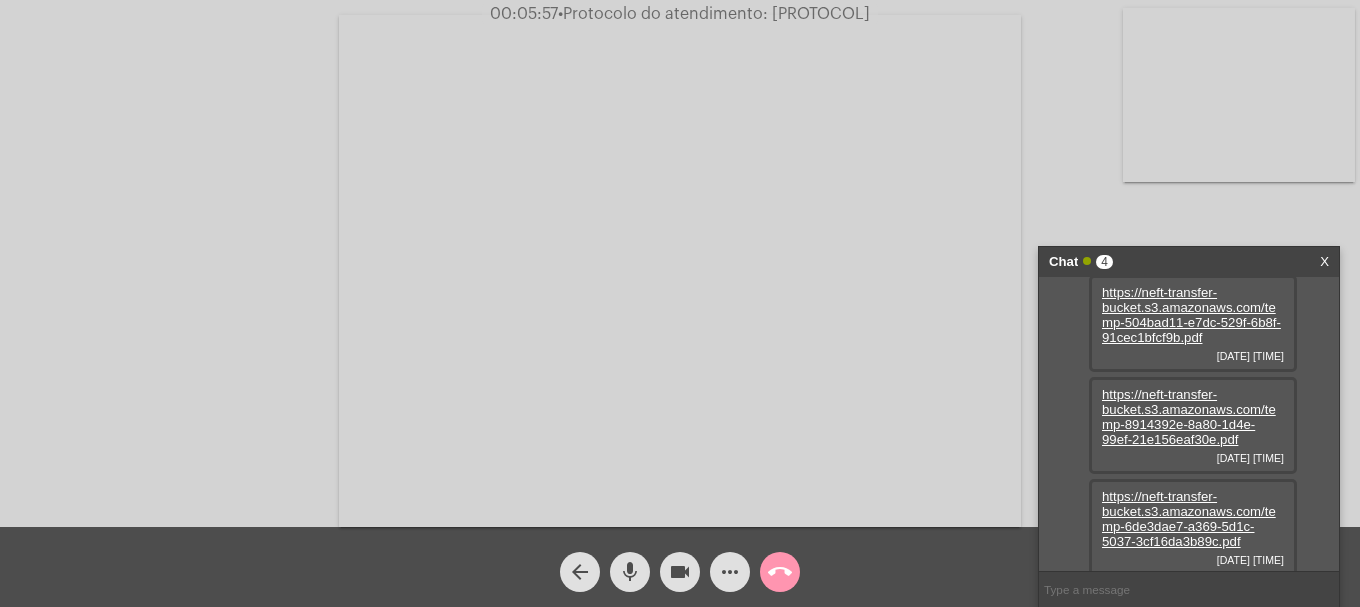 scroll, scrollTop: 119, scrollLeft: 0, axis: vertical 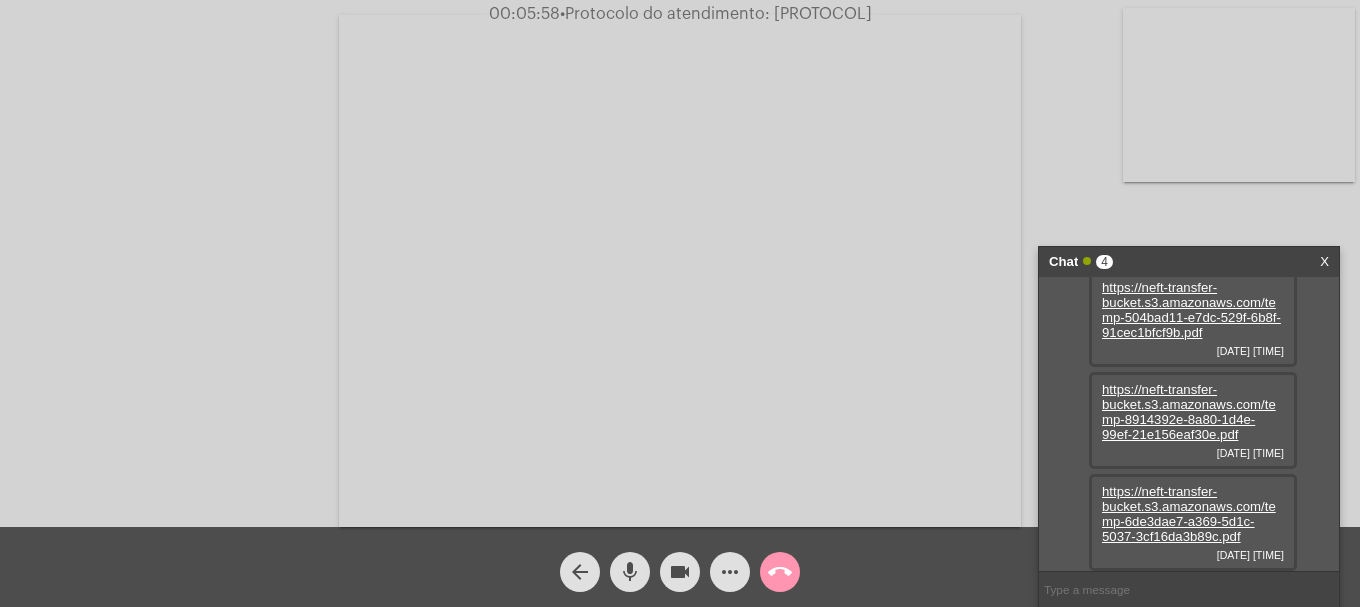 click on "https://neft-transfer-bucket.s3.amazonaws.com/temp-6de3dae7-a369-5d1c-5037-3cf16da3b89c.pdf" at bounding box center (1189, 514) 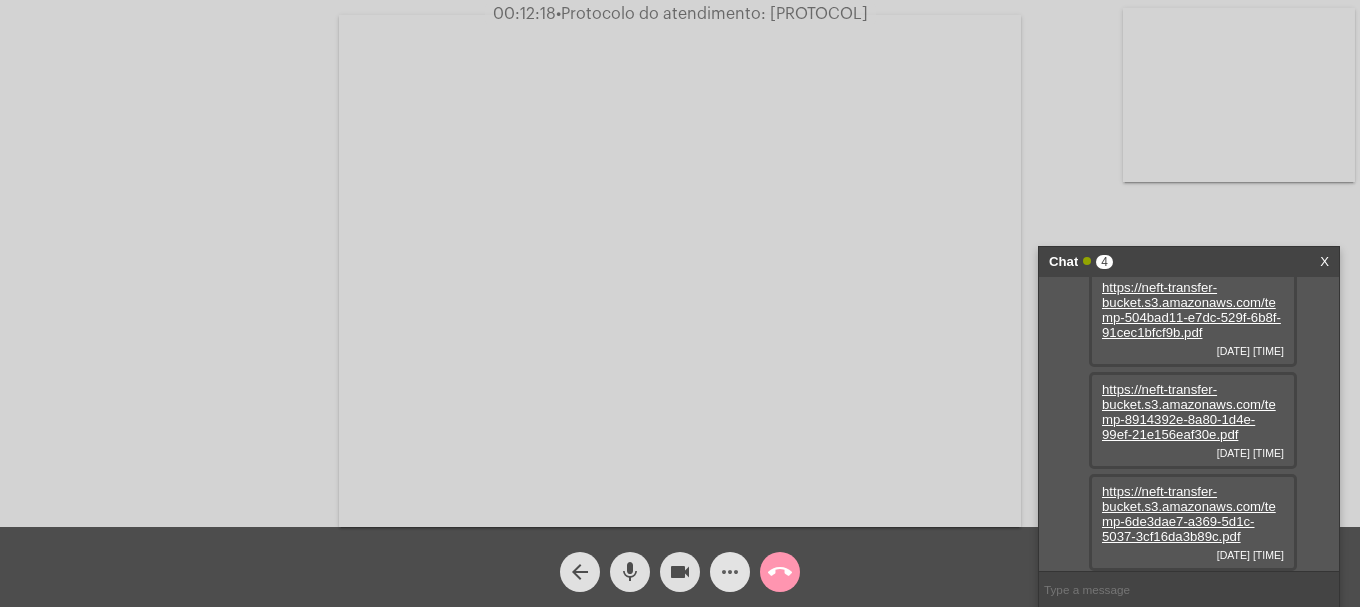click on "more_horiz" 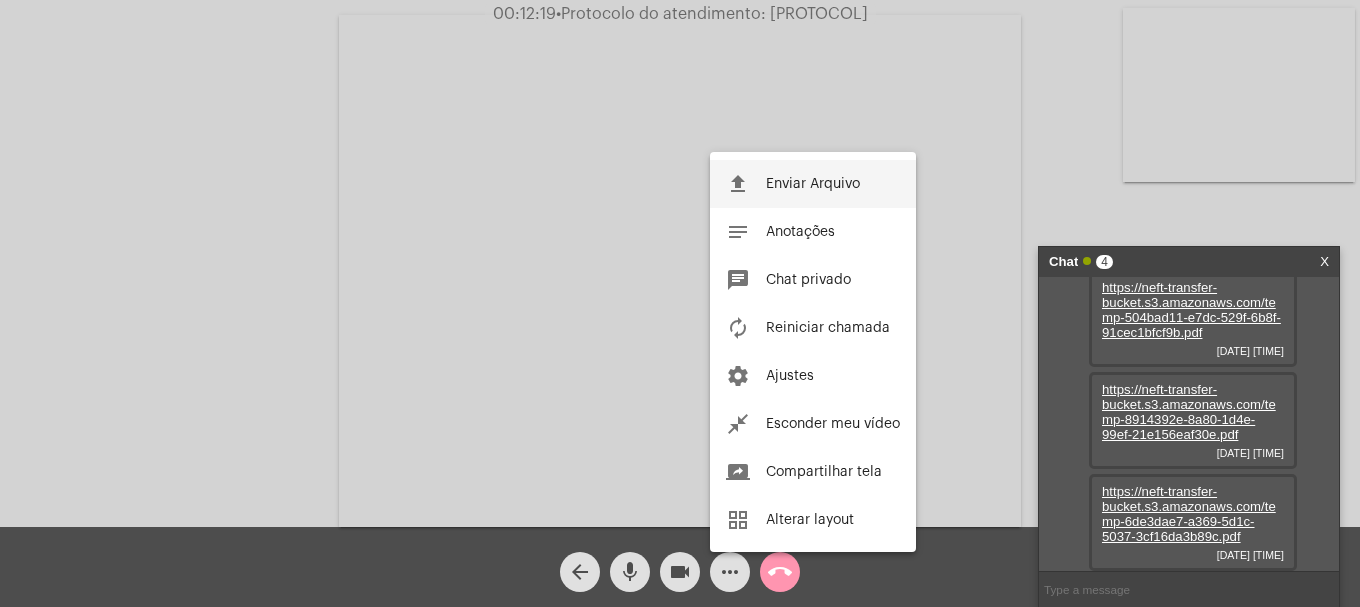 click on "Enviar Arquivo" at bounding box center [813, 184] 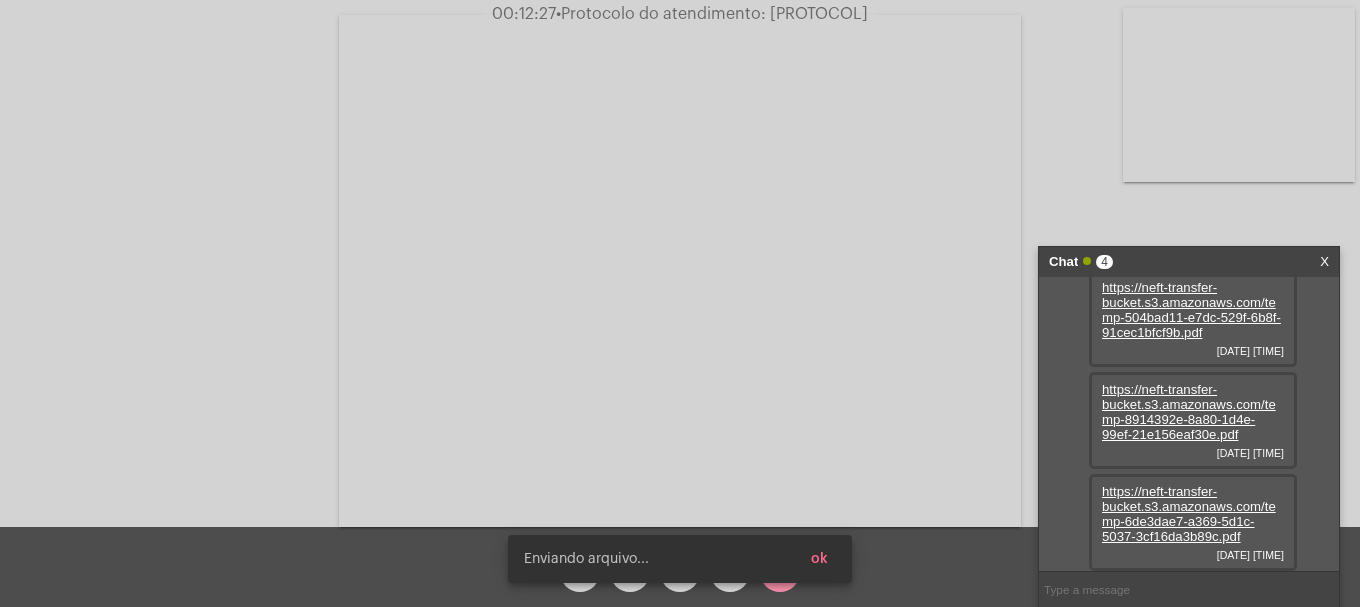 scroll, scrollTop: 221, scrollLeft: 0, axis: vertical 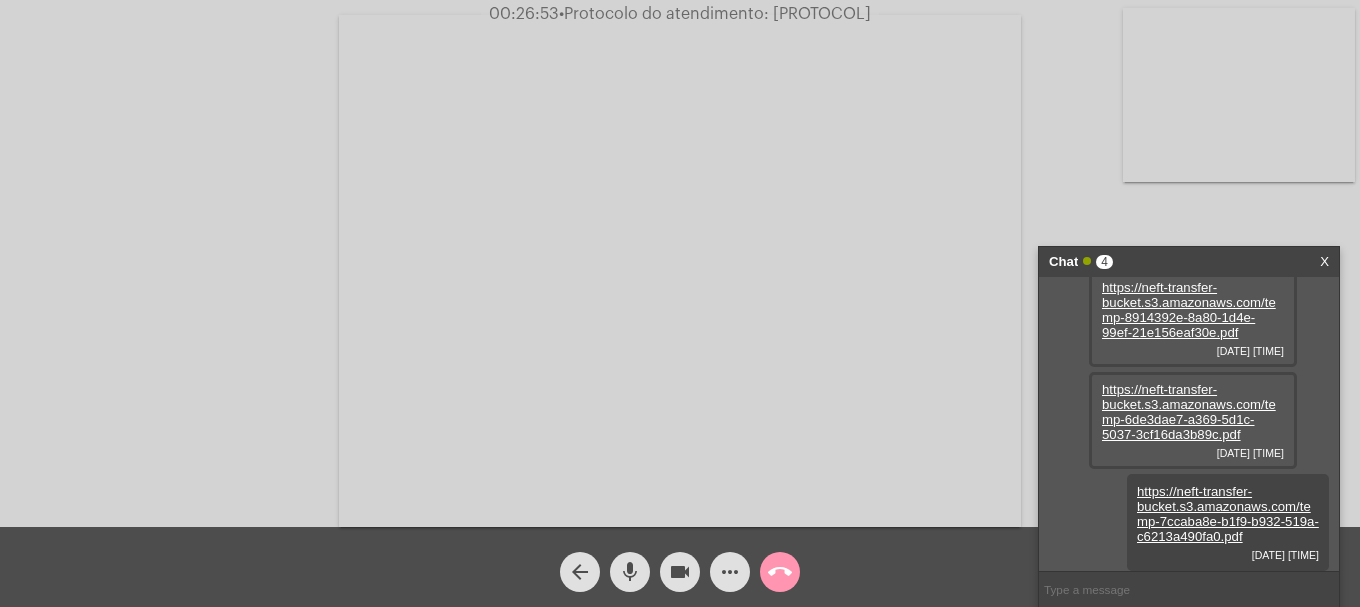 click on "Acessando Câmera e Microfone..." 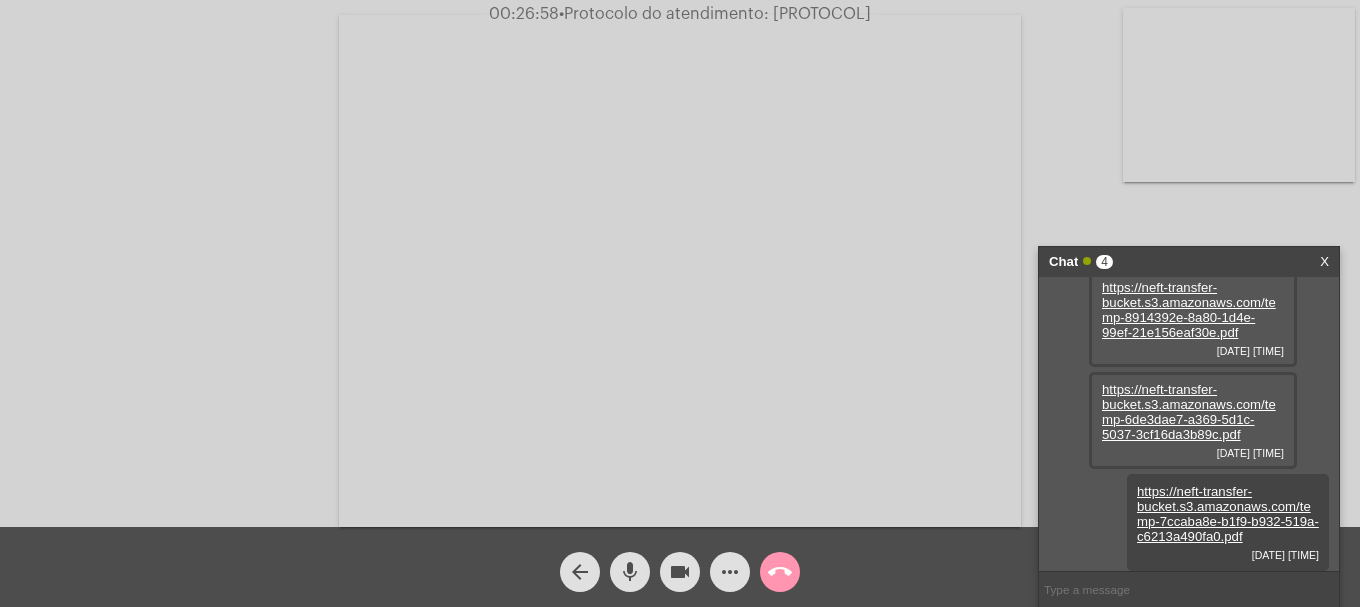 click on "•  Protocolo do atendimento: [PROTOCOL]" 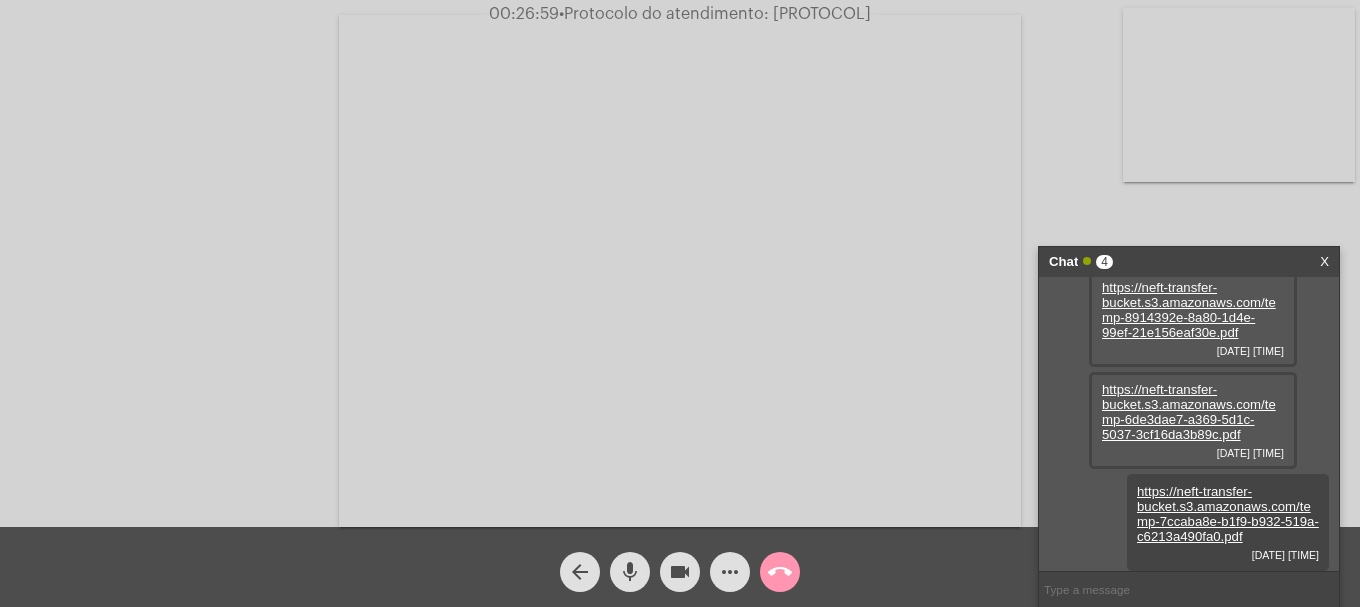 click on "•  Protocolo do atendimento: [PROTOCOL]" 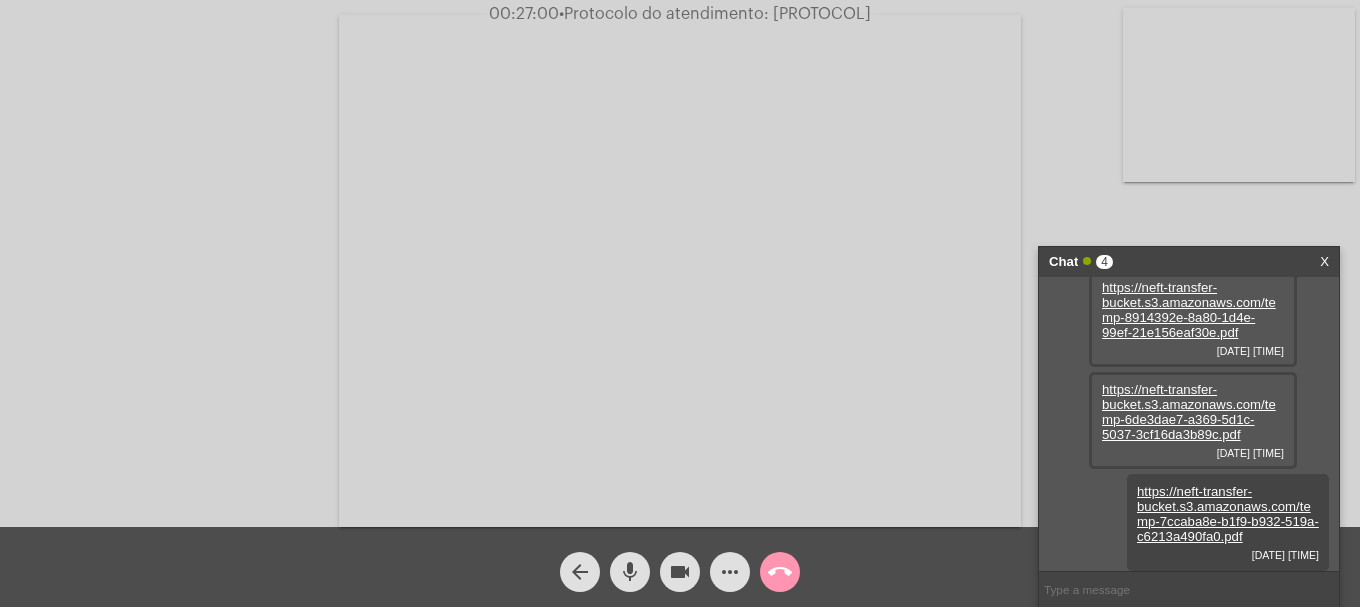 copy on "[PROTOCOL]" 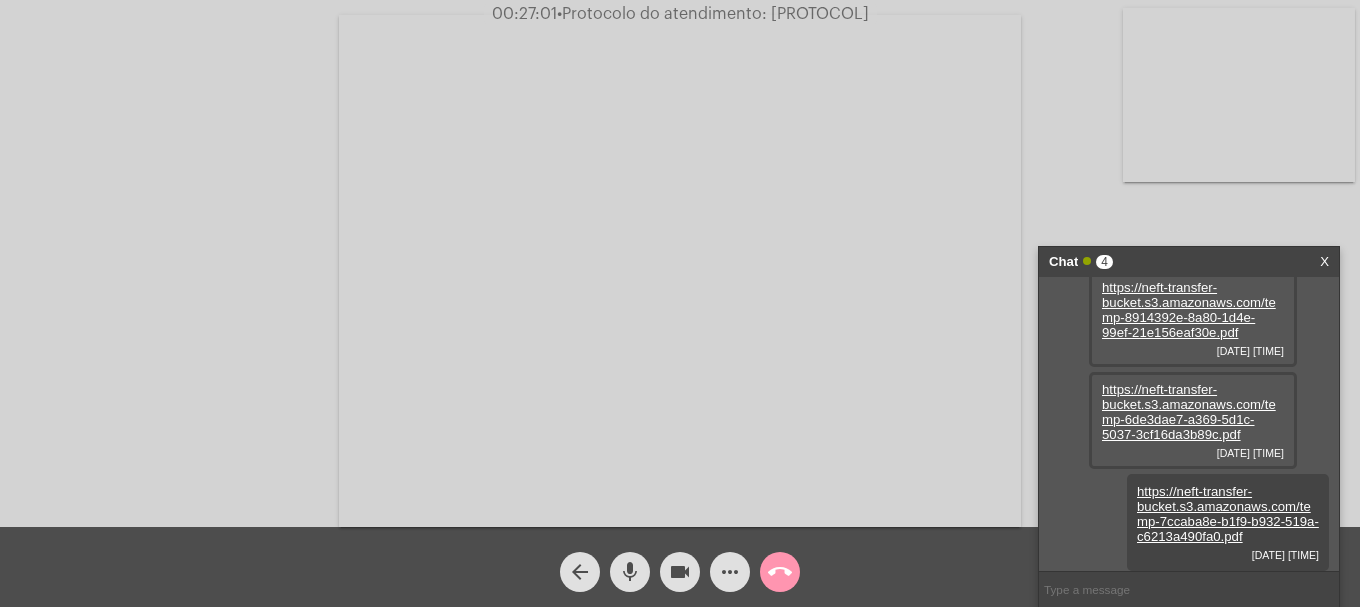 click at bounding box center (1189, 589) 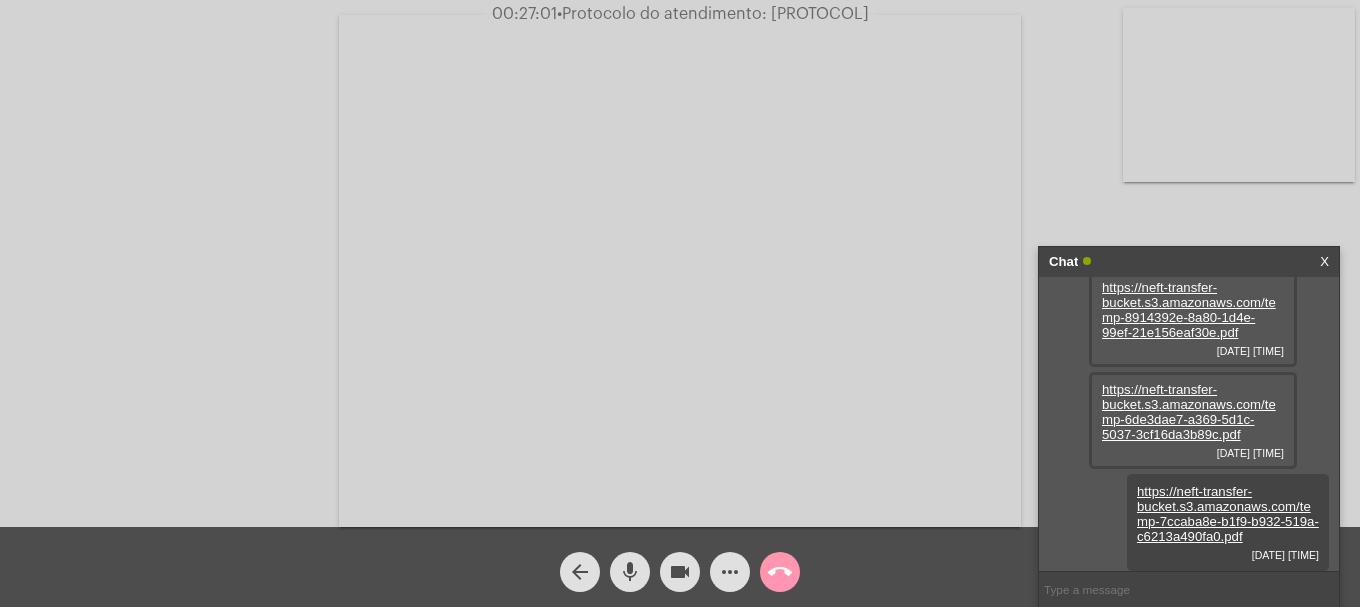 paste on "[PROTOCOL]" 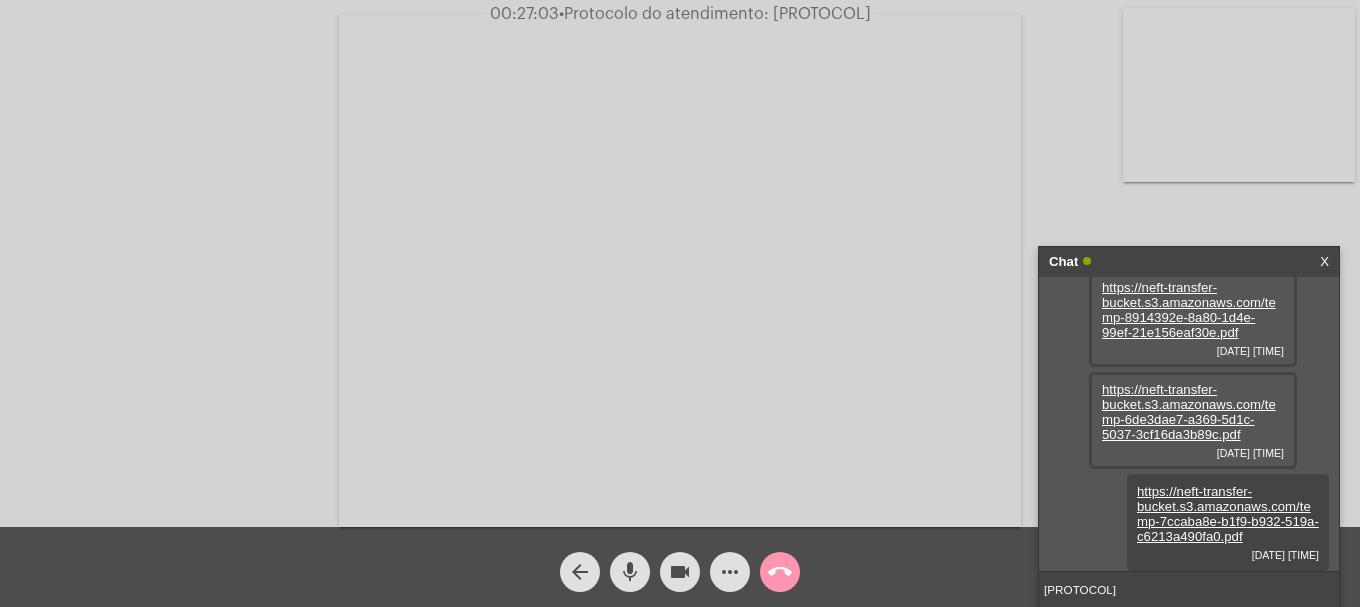 type 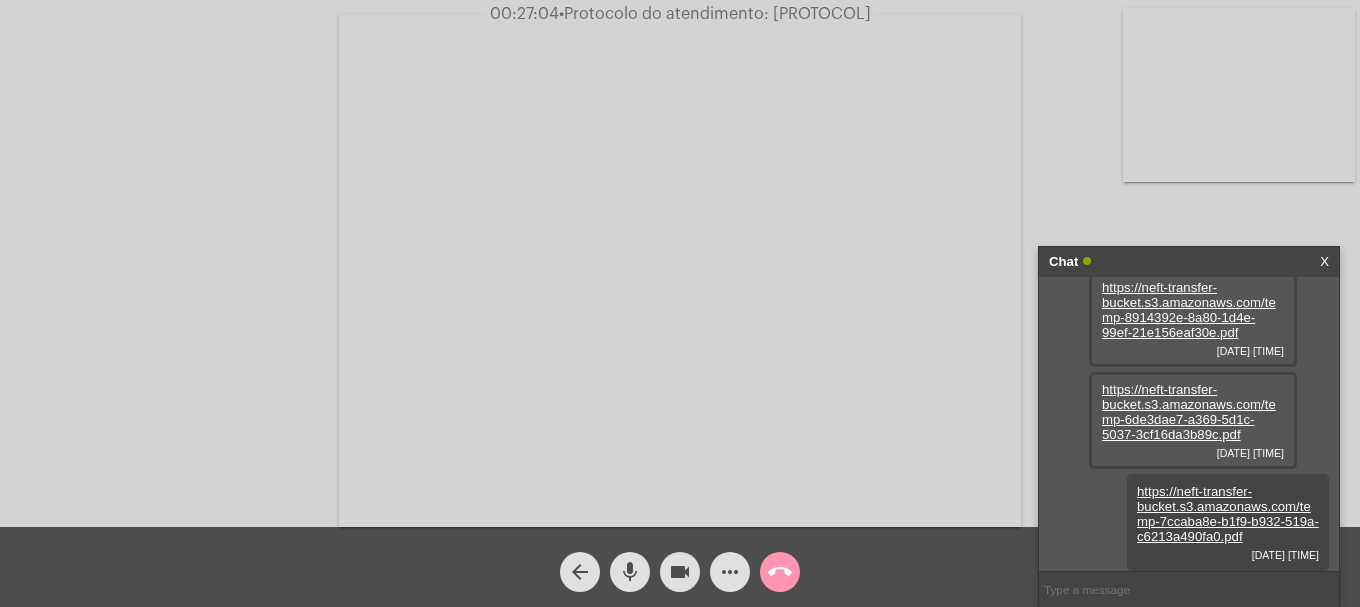 scroll, scrollTop: 278, scrollLeft: 0, axis: vertical 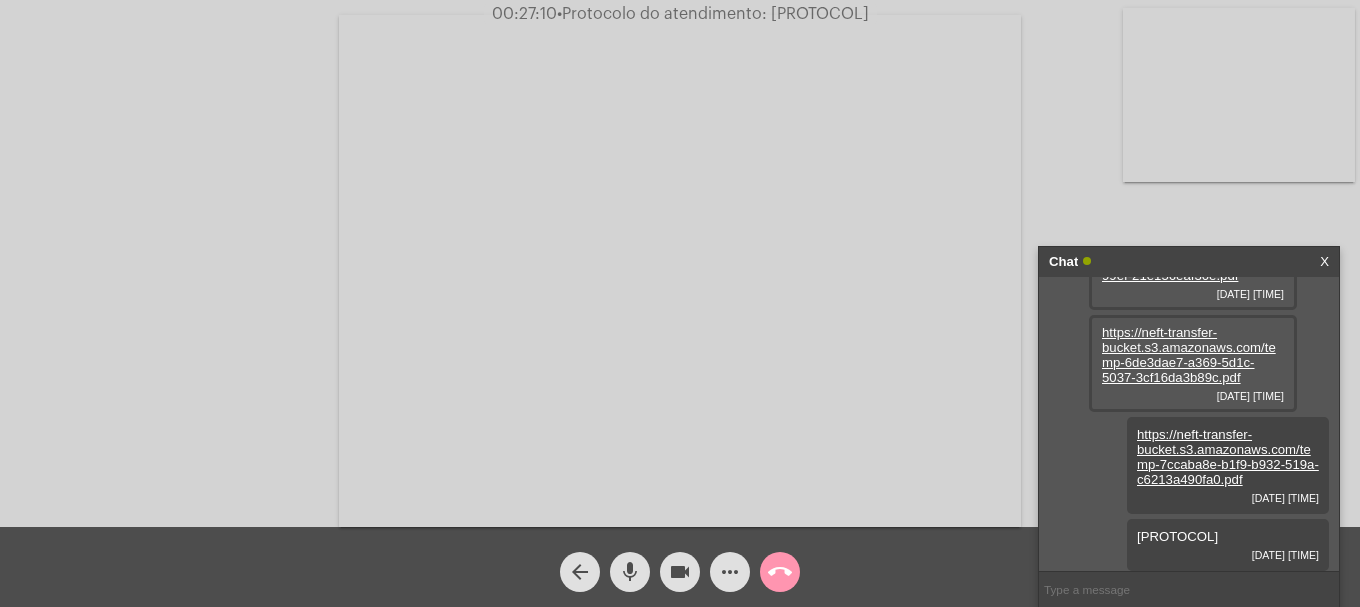 click on "call_end" 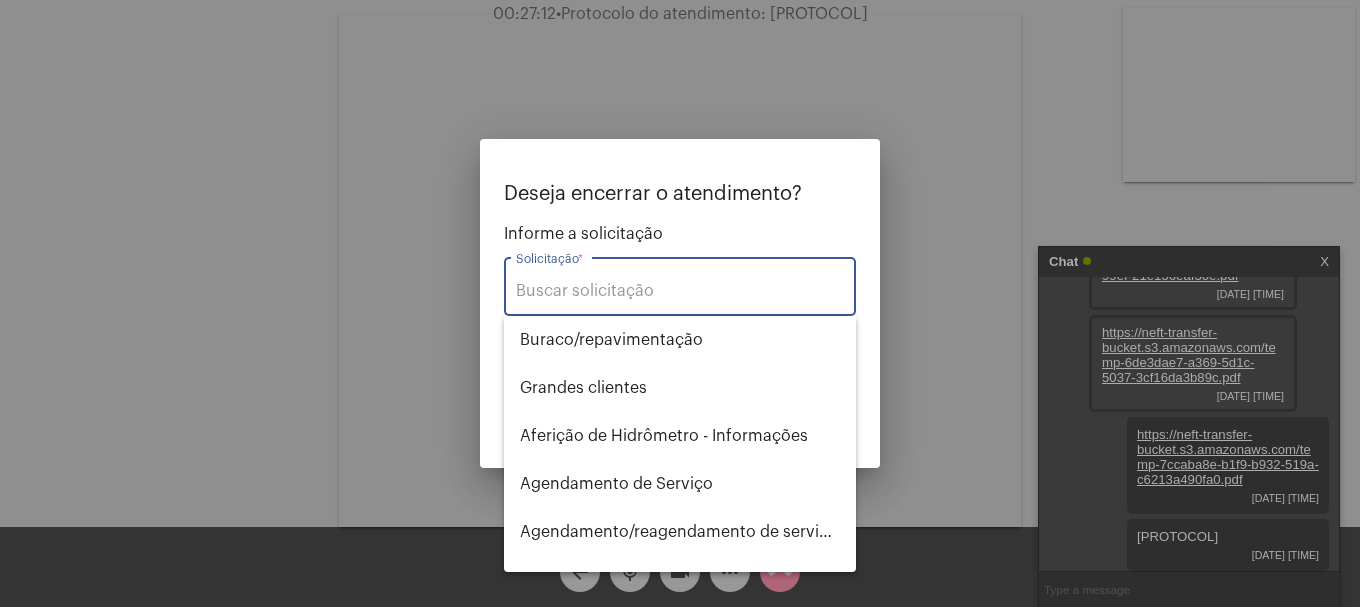 click on "Solicitação  *" at bounding box center [680, 291] 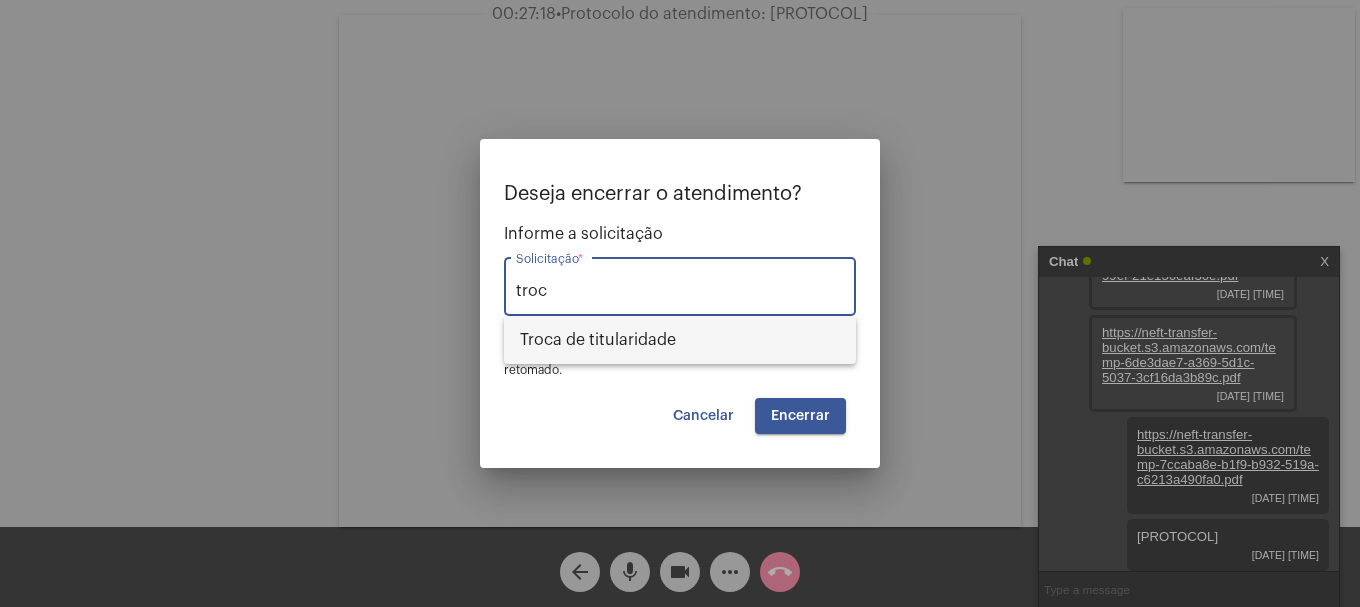 click on "Troca de titularidade" at bounding box center [680, 340] 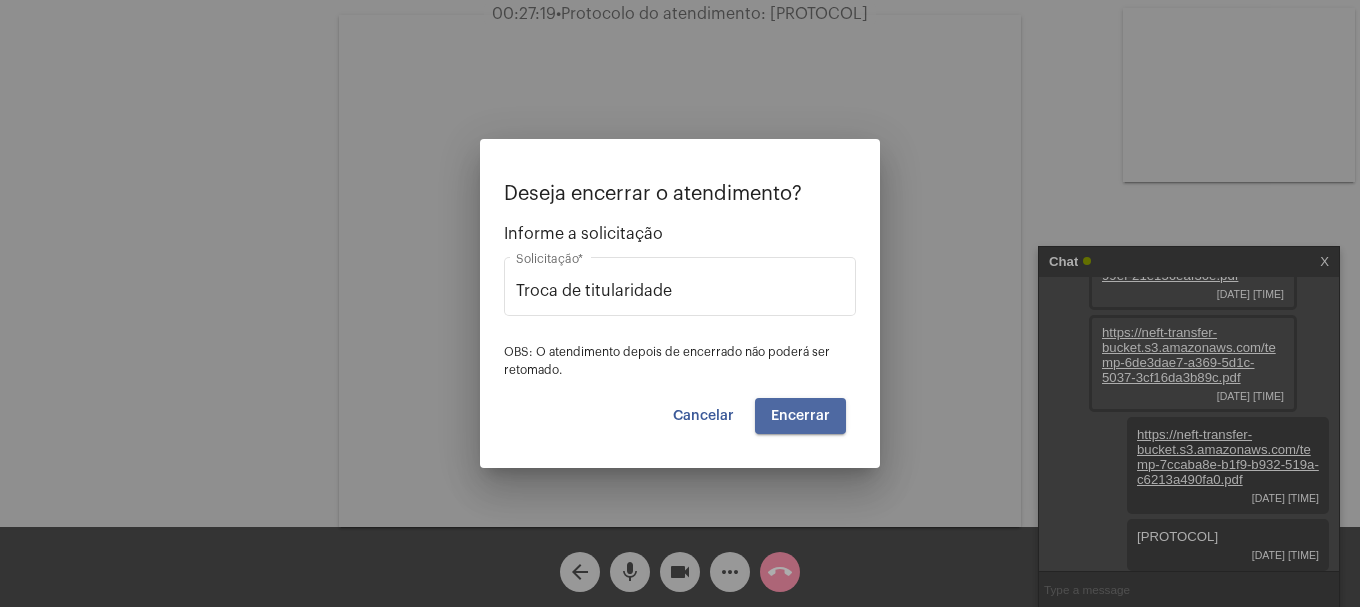 click on "Encerrar" at bounding box center [800, 416] 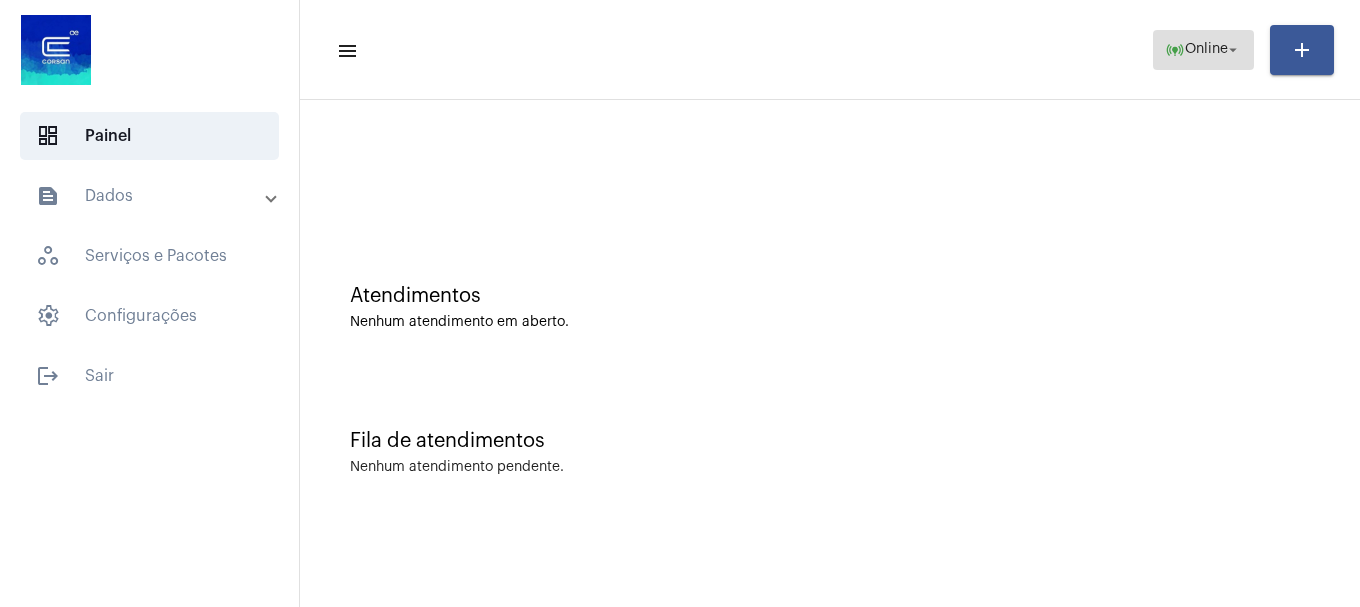 click on "online_prediction  Online arrow_drop_down" 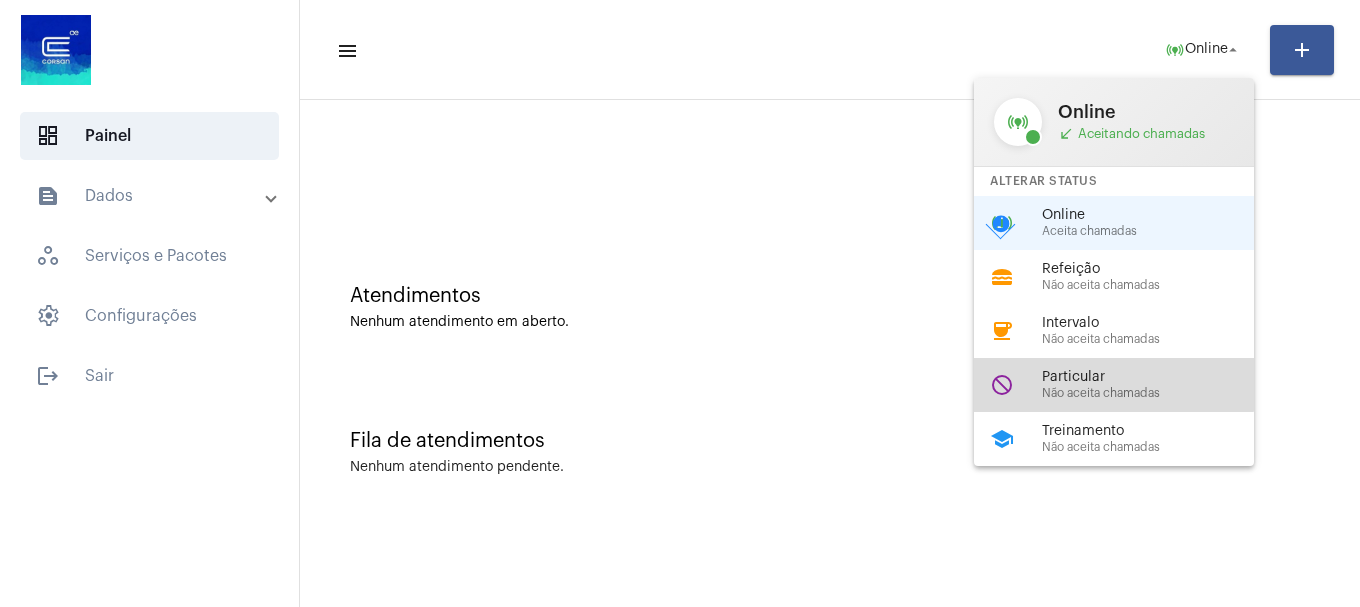 click on "Particular" at bounding box center [1156, 377] 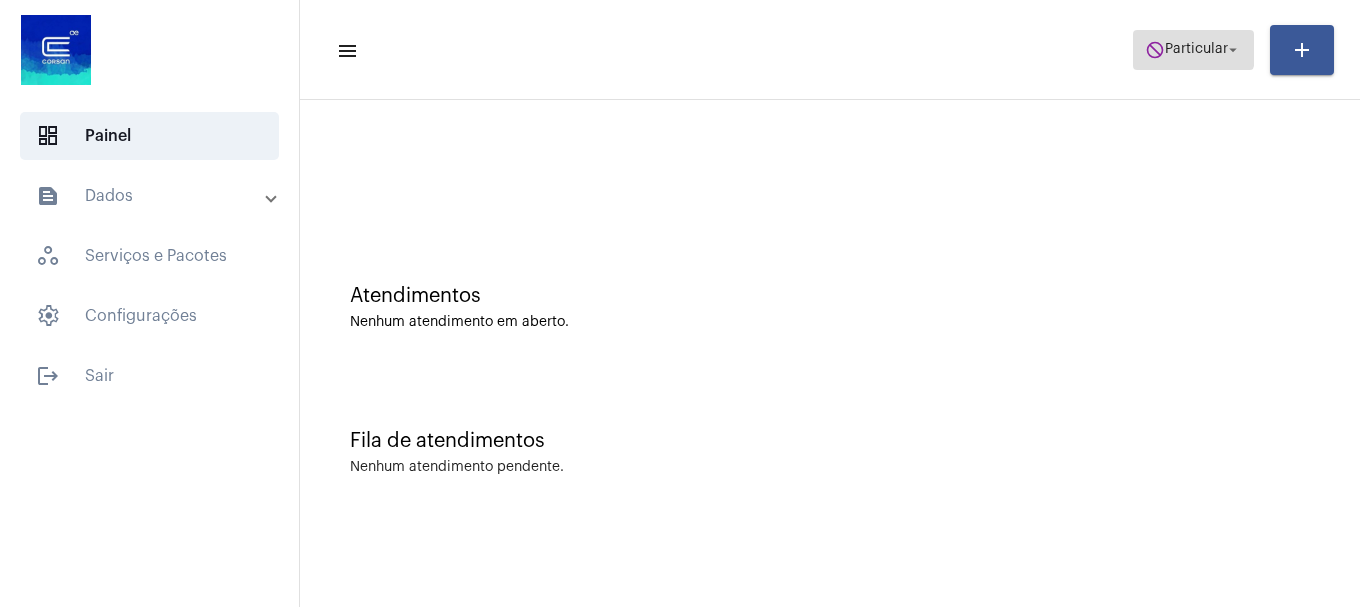 click on "Particular" 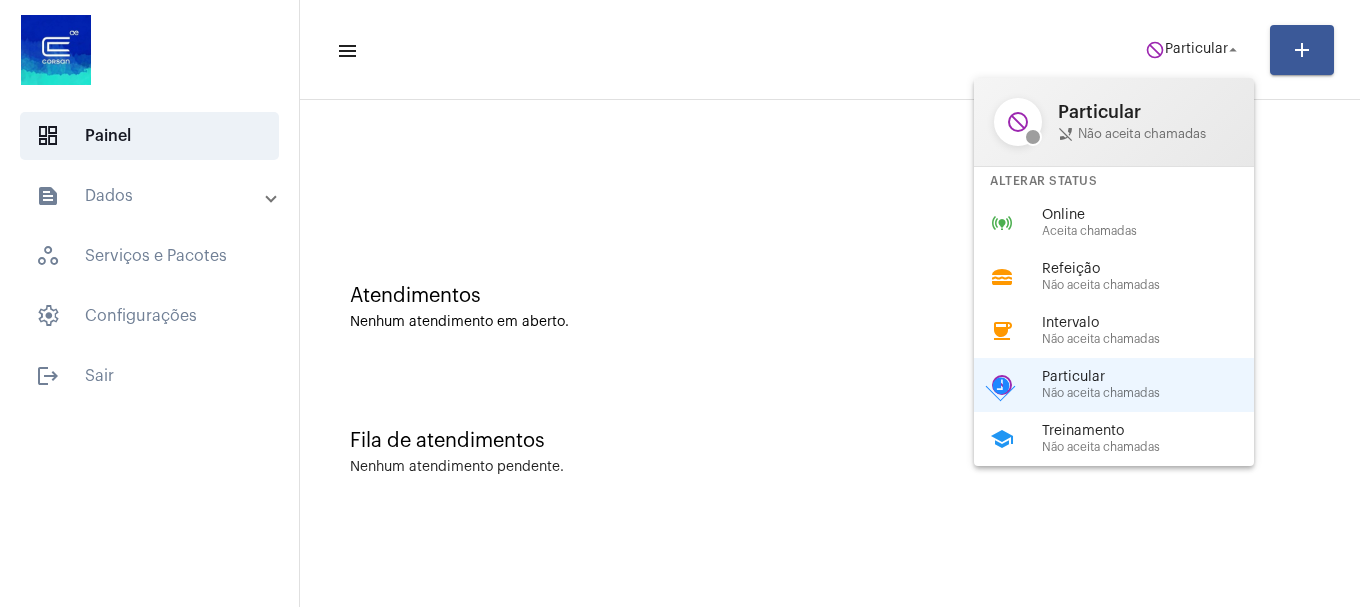 click at bounding box center [680, 303] 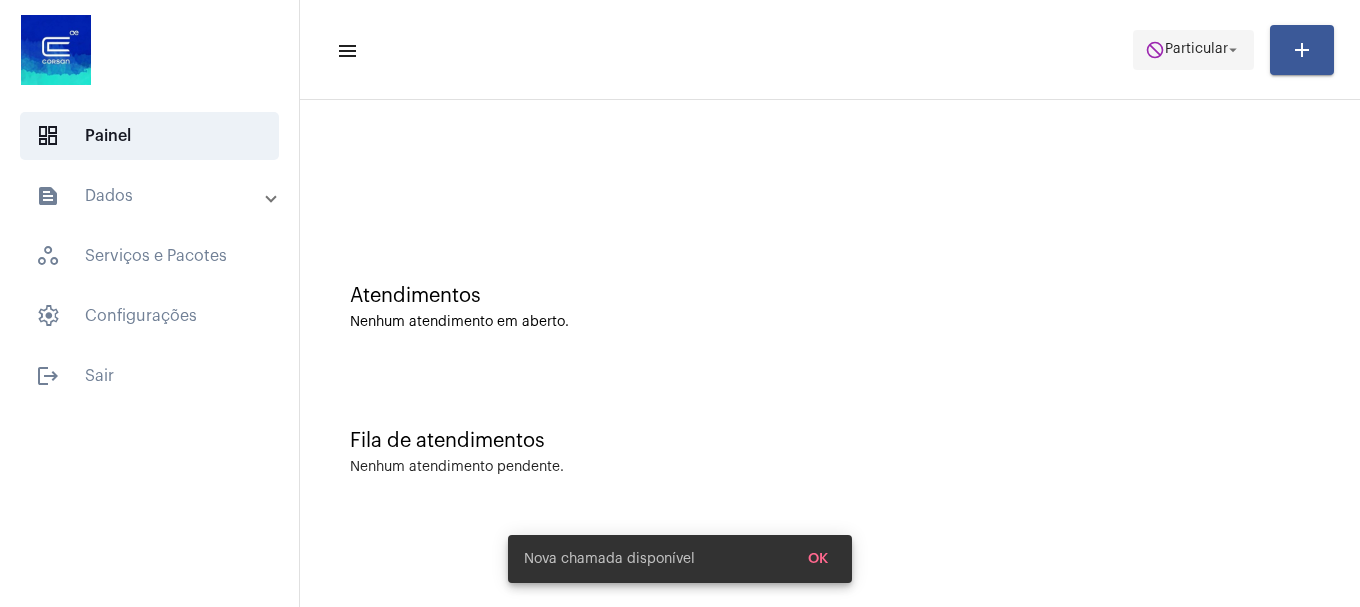 click on "do_not_disturb  Particular arrow_drop_down" 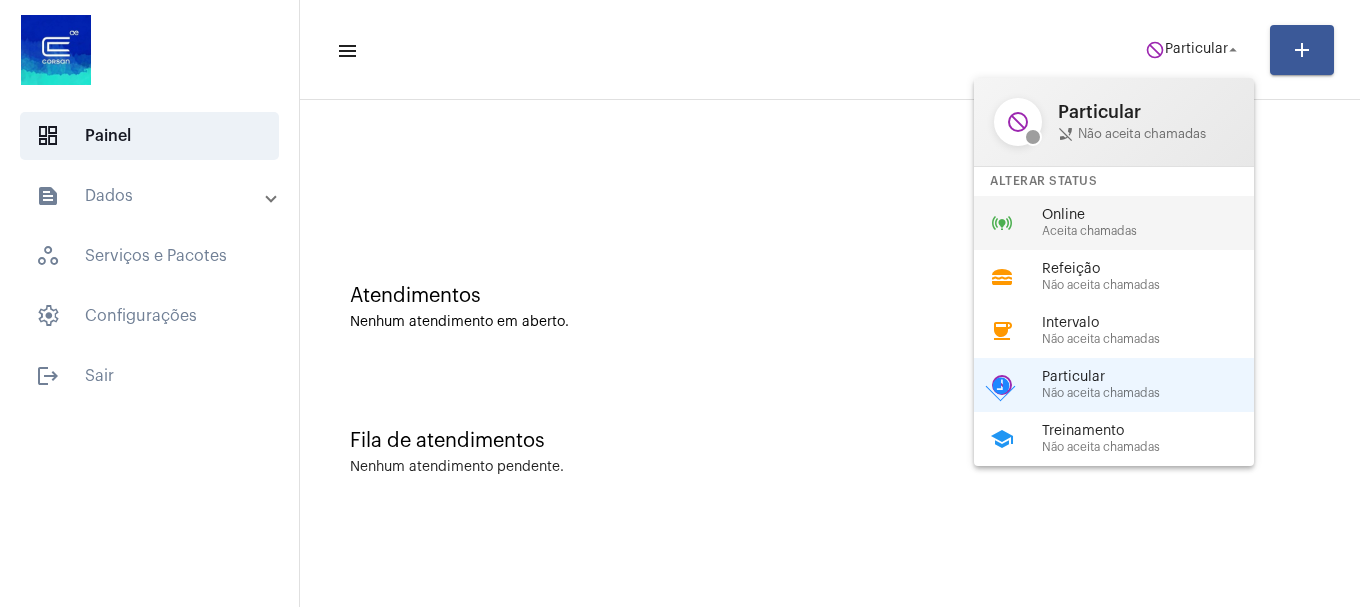 click on "Online" at bounding box center (1156, 215) 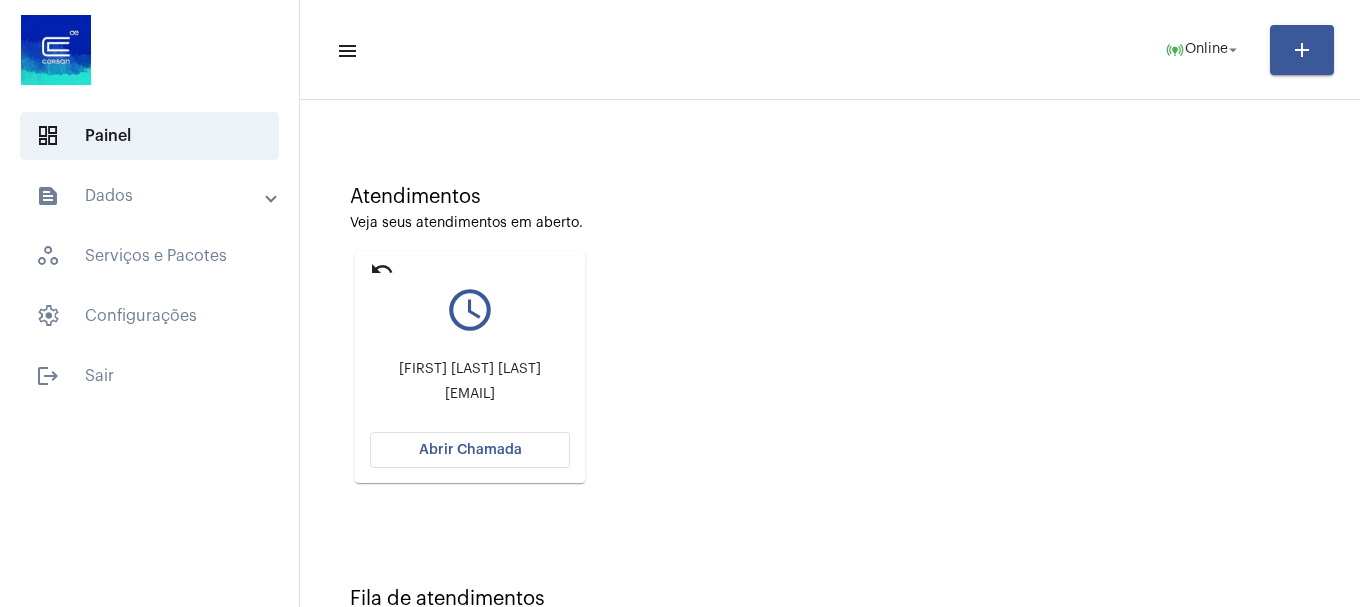 scroll, scrollTop: 175, scrollLeft: 0, axis: vertical 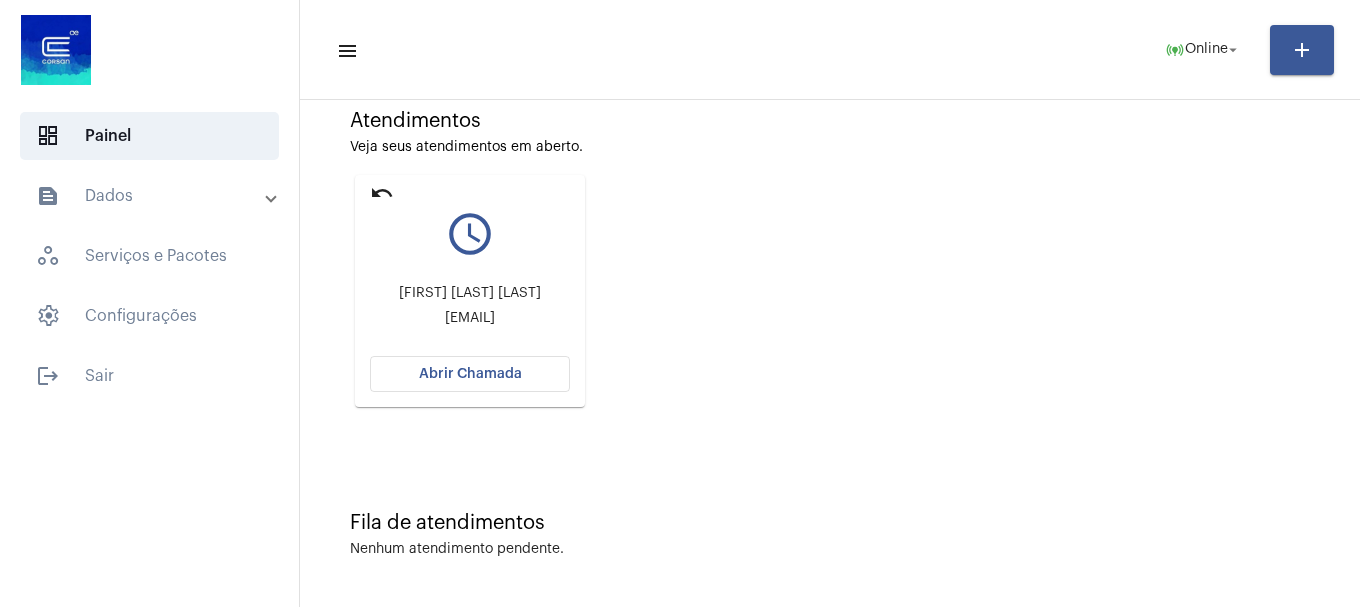 click on "Abrir Chamada" 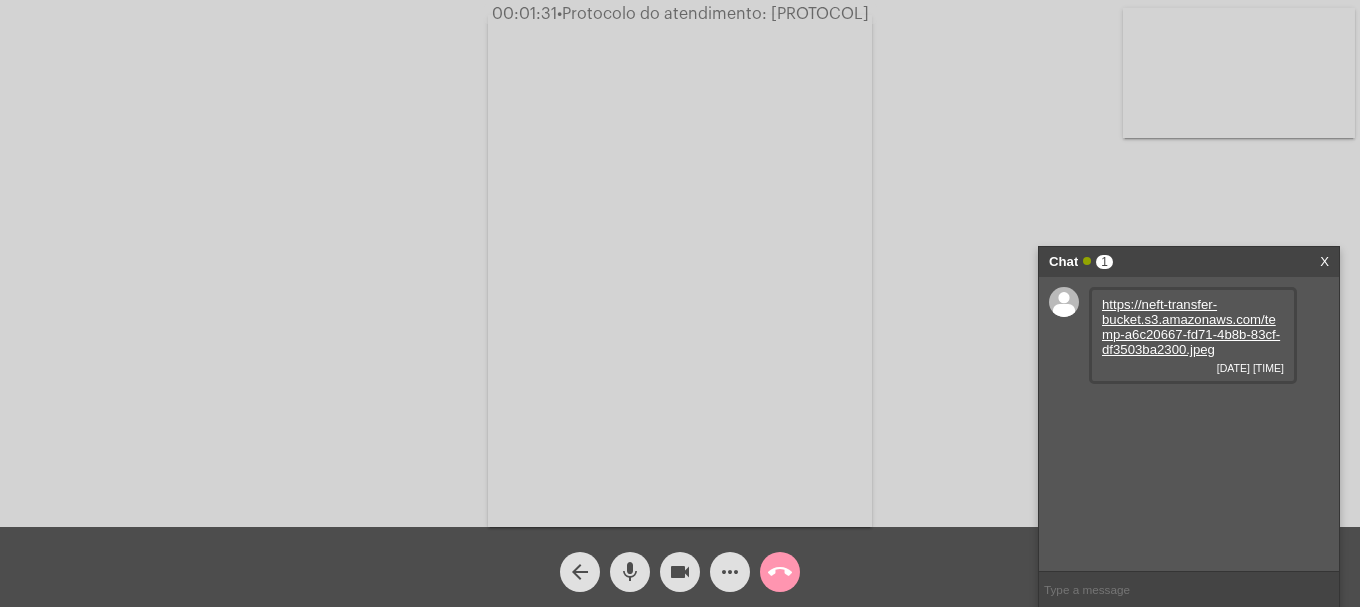 click on "https://neft-transfer-bucket.s3.amazonaws.com/temp-a6c20667-fd71-4b8b-83cf-df3503ba2300.jpeg" at bounding box center [1191, 327] 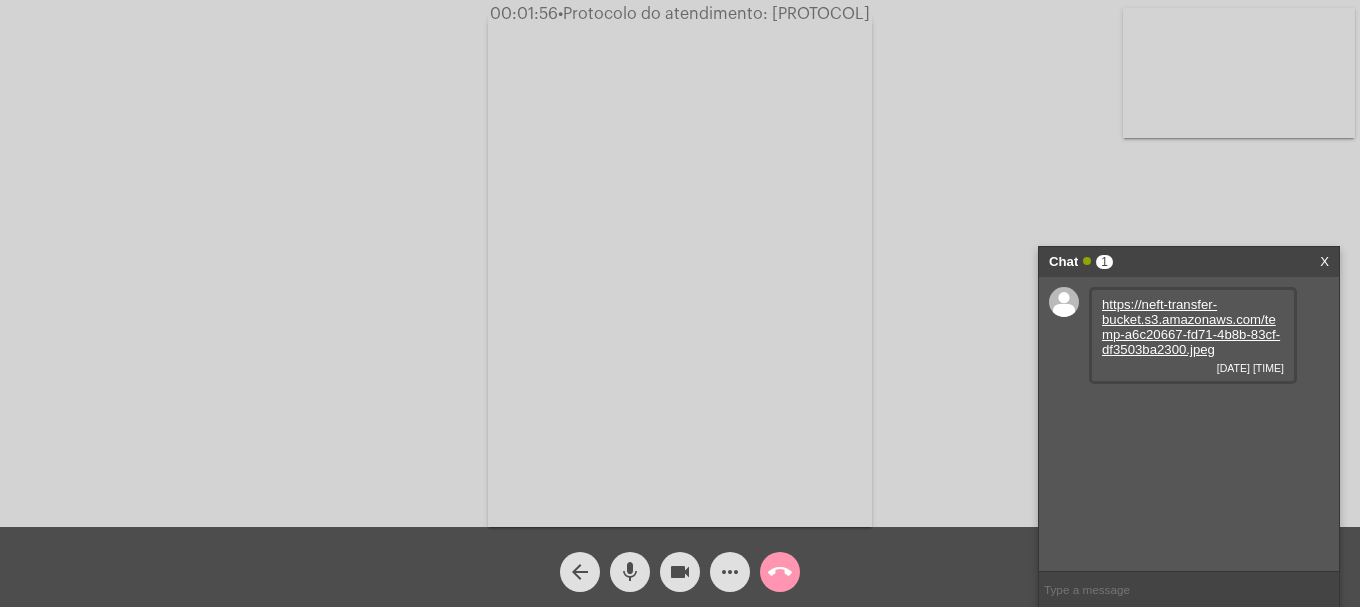 drag, startPoint x: 882, startPoint y: 209, endPoint x: 839, endPoint y: 529, distance: 322.87613 